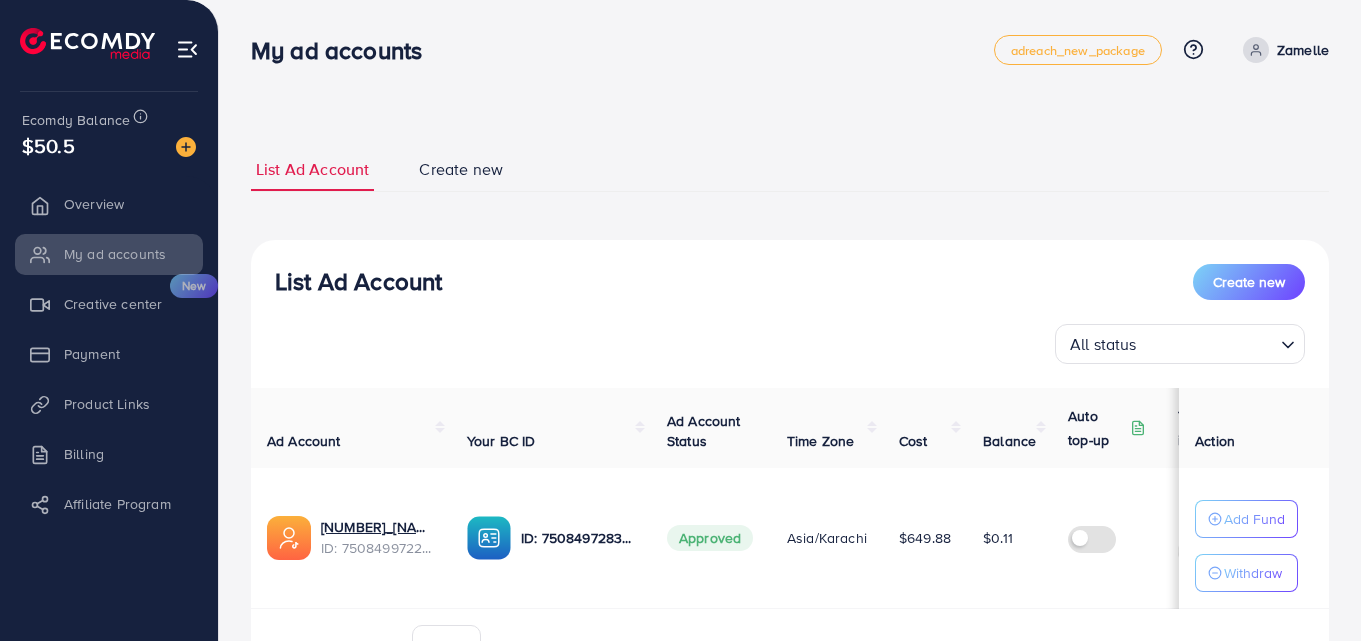 scroll, scrollTop: 0, scrollLeft: 0, axis: both 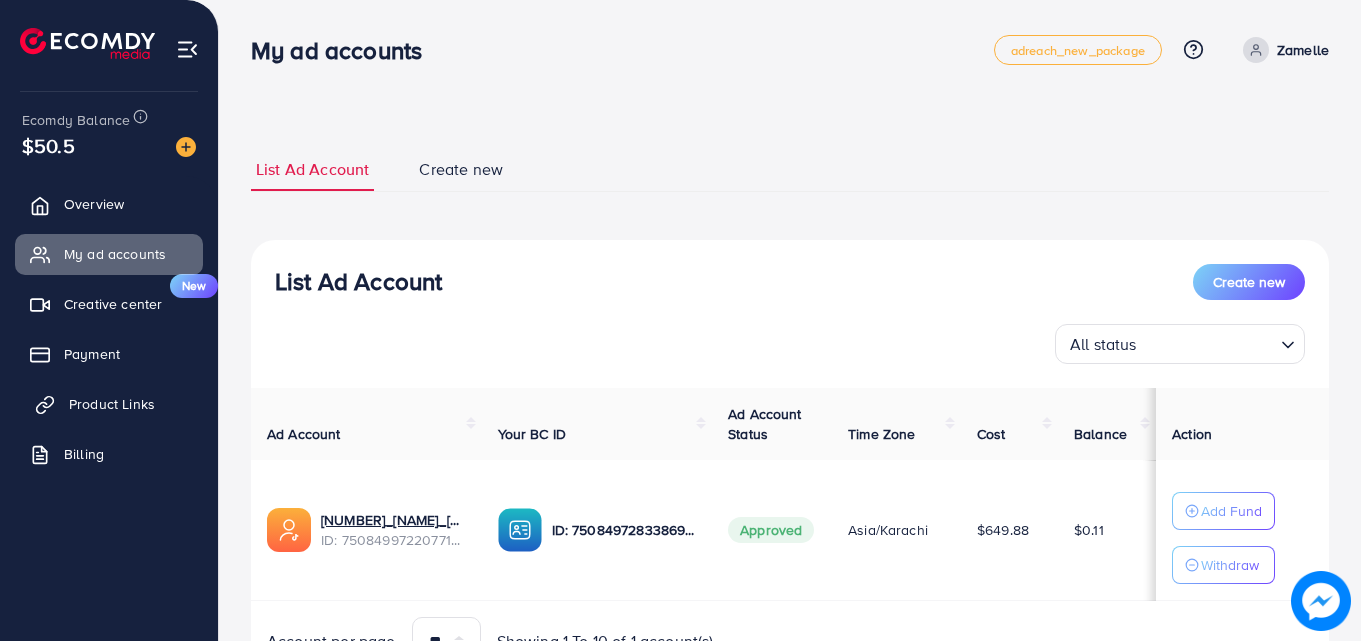 click on "Product Links" at bounding box center (109, 404) 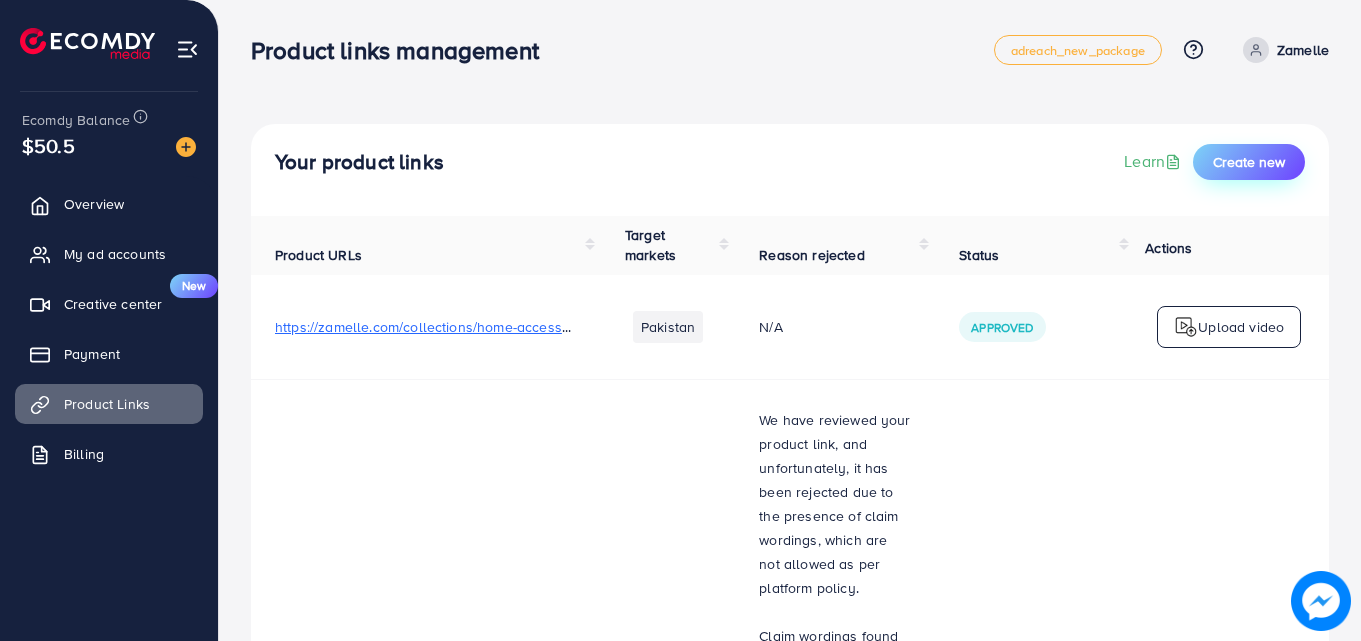 click on "Create new" at bounding box center [1249, 162] 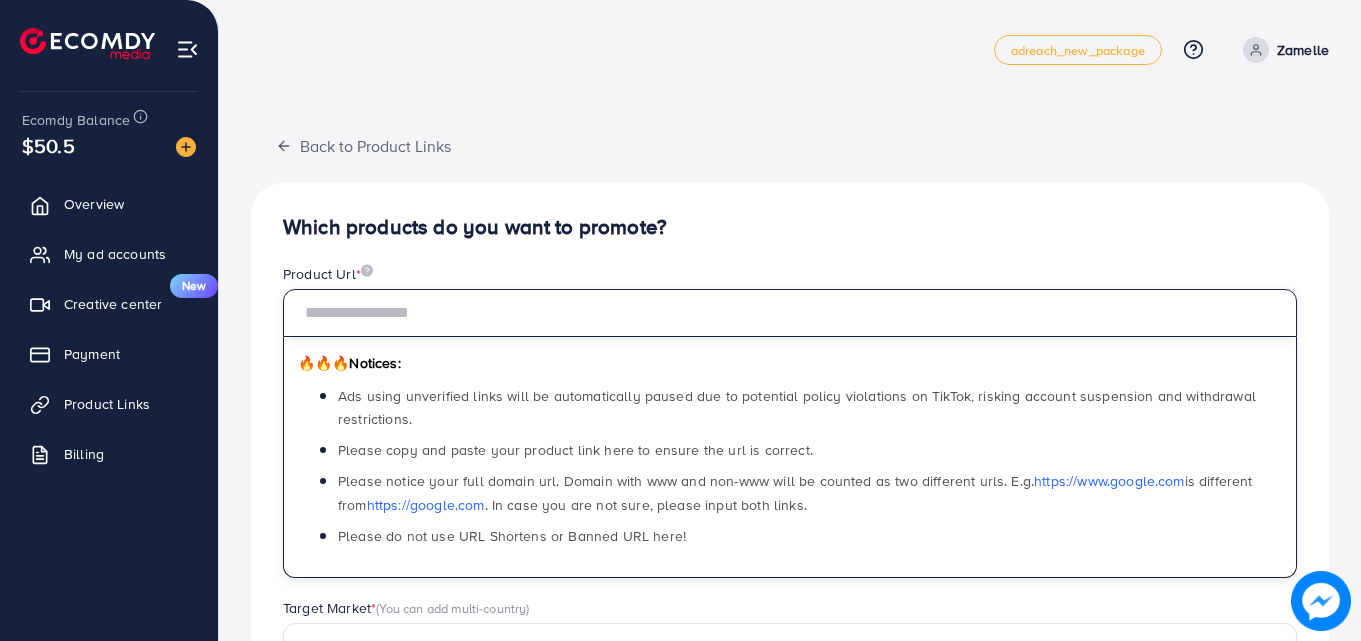 click at bounding box center [790, 313] 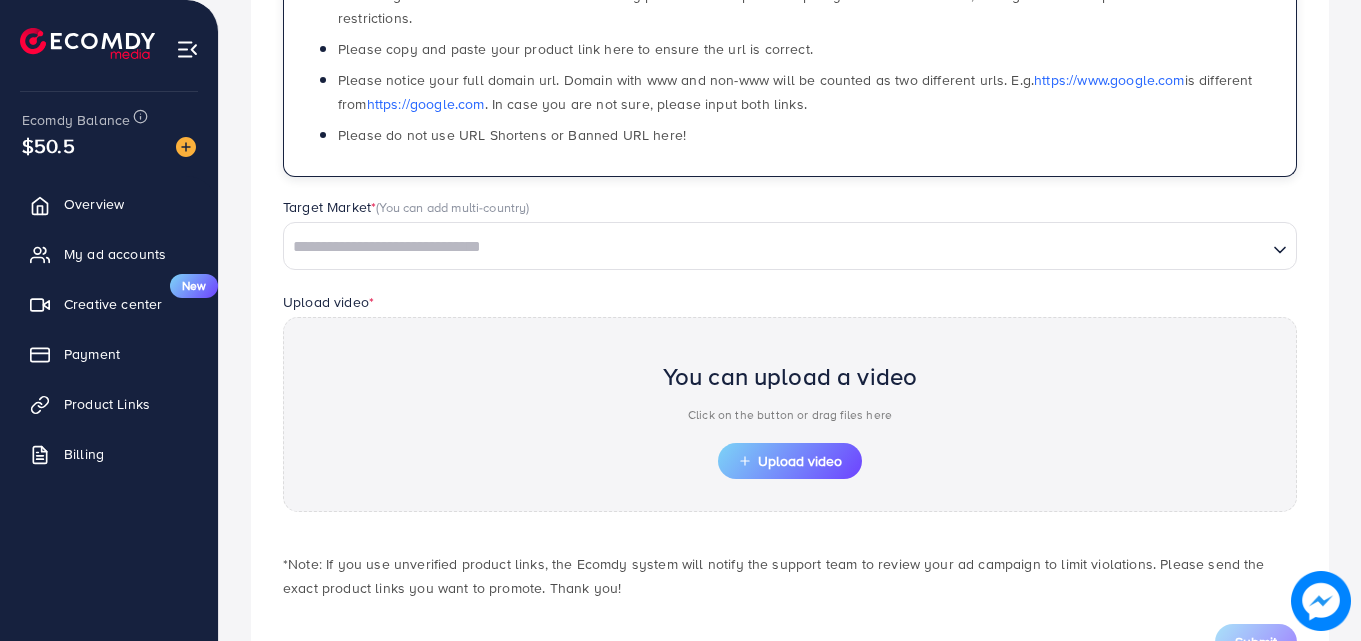 scroll, scrollTop: 484, scrollLeft: 0, axis: vertical 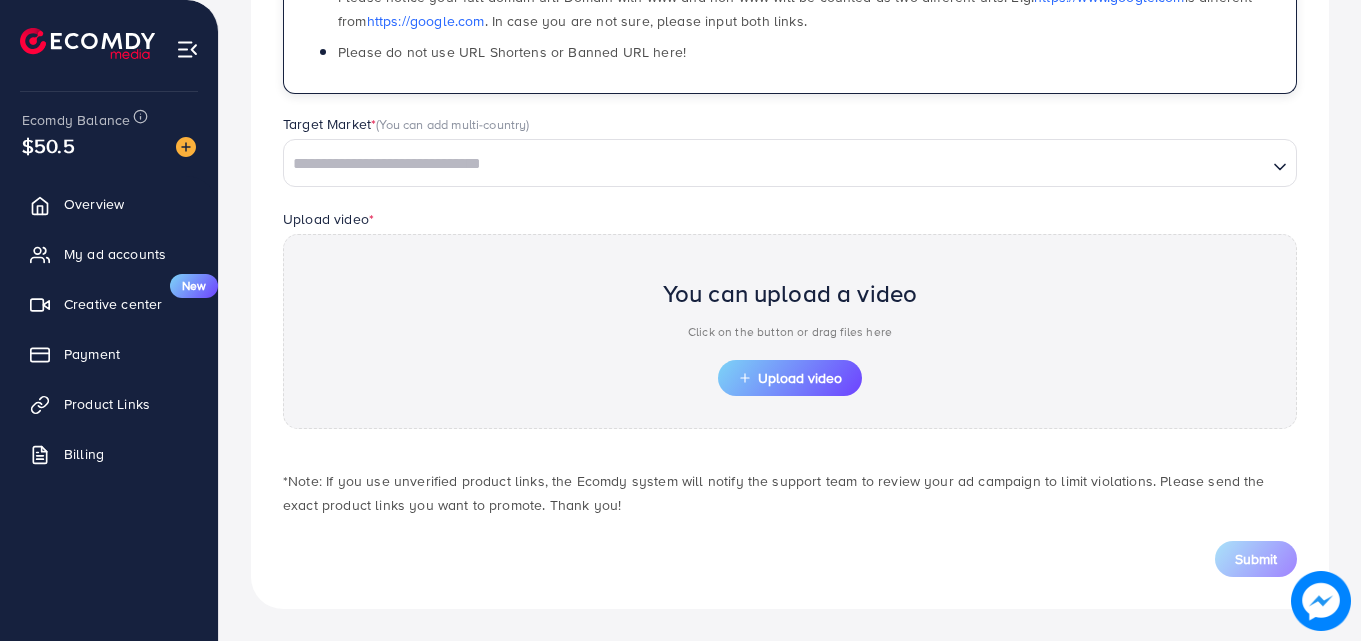 type on "**********" 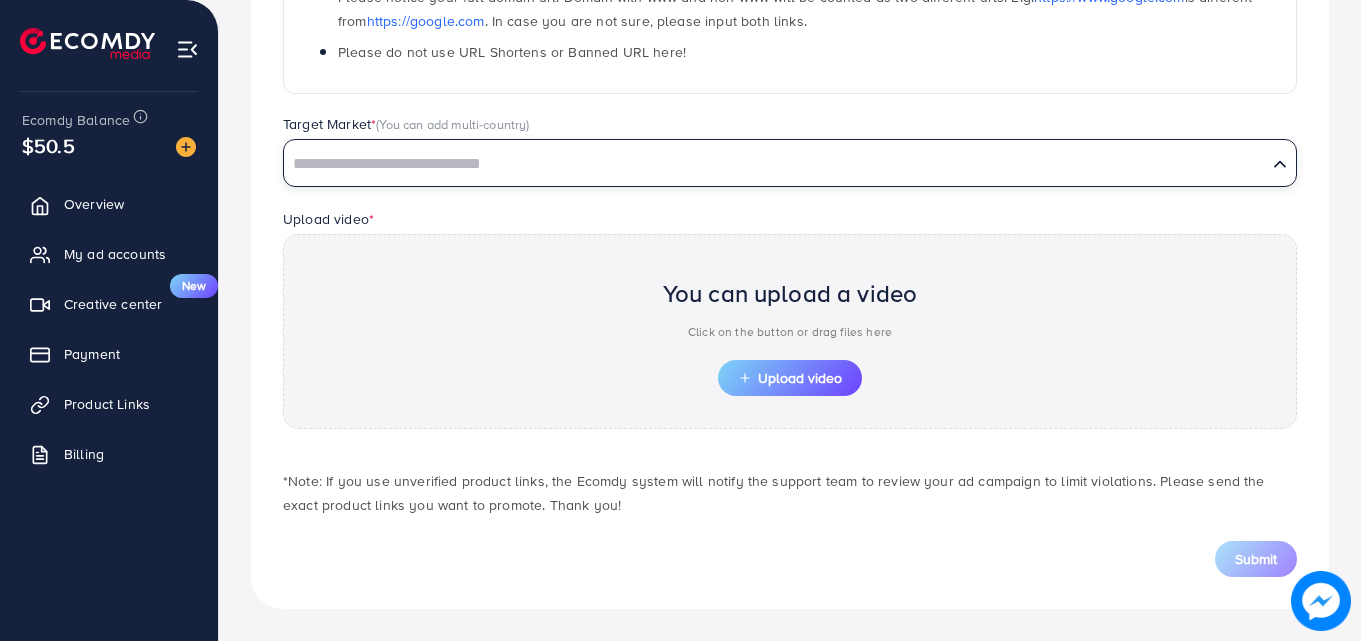 click at bounding box center (775, 164) 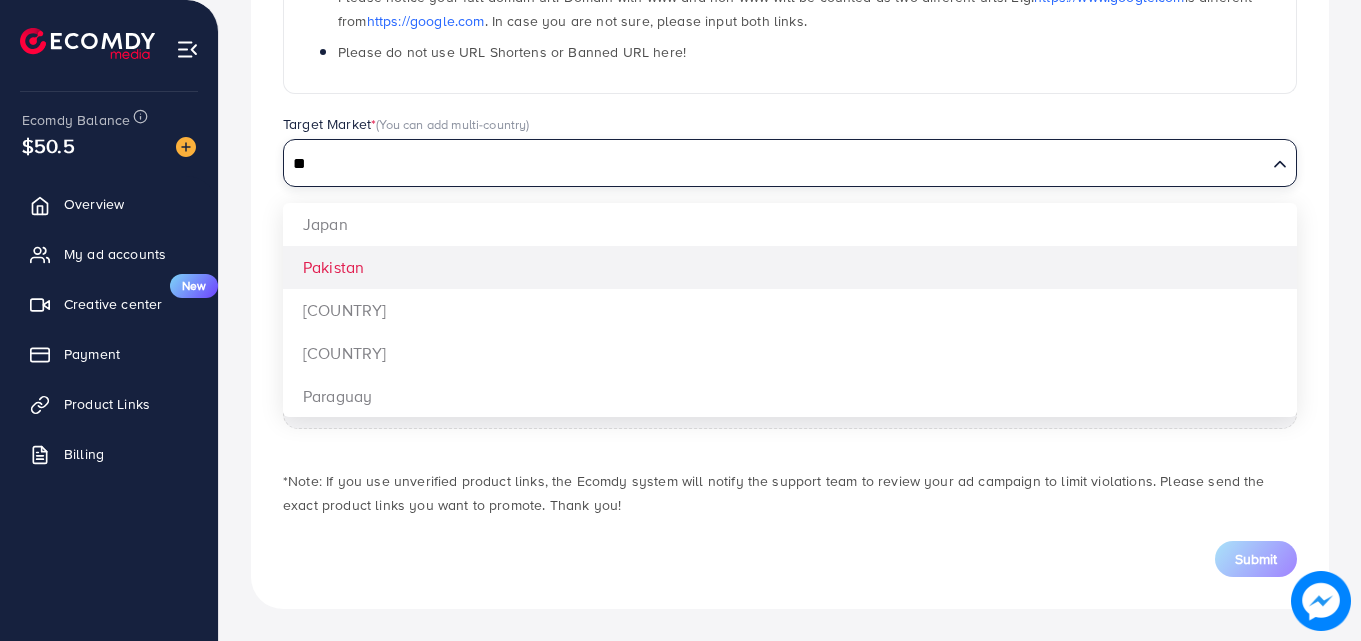 type on "**" 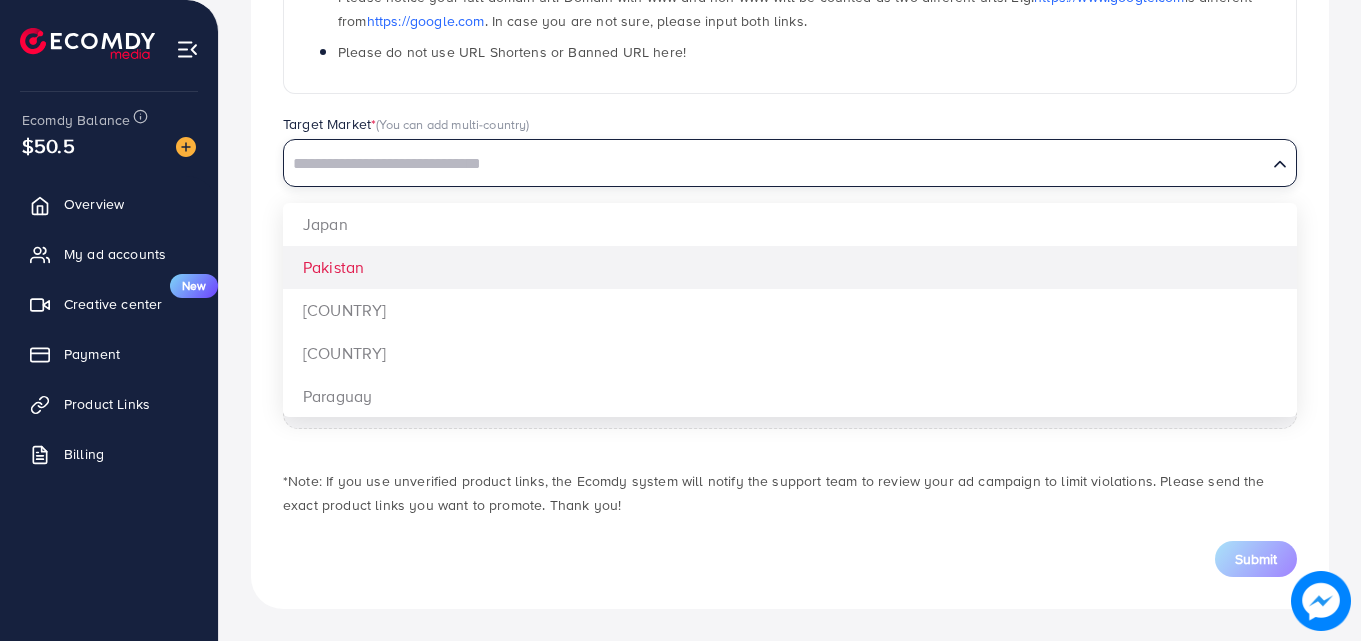 click on "**********" at bounding box center [790, 154] 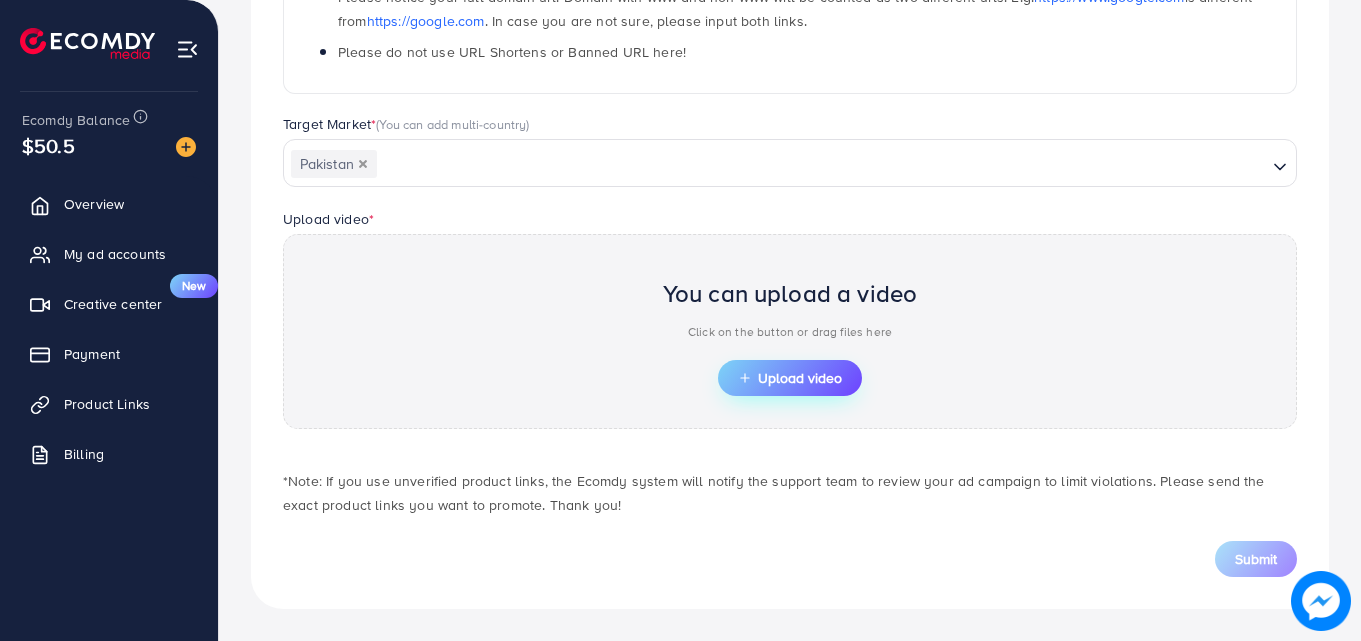 click on "Upload video" at bounding box center [790, 378] 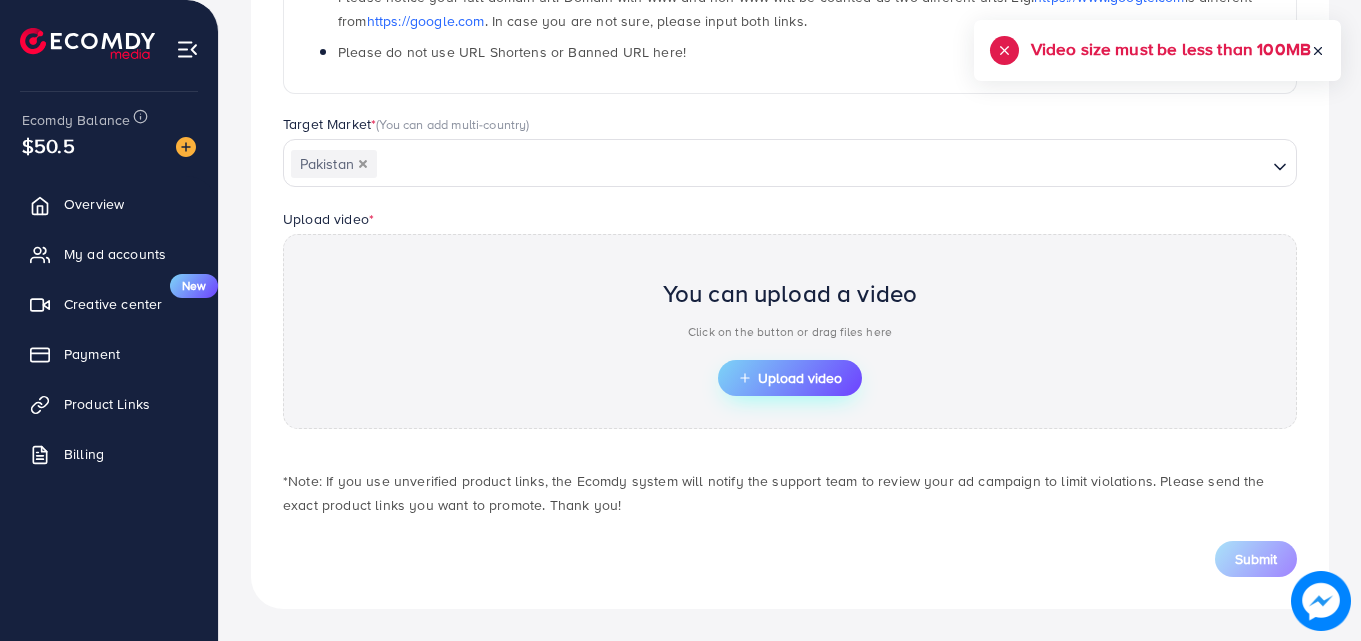 click on "Upload video" at bounding box center [790, 378] 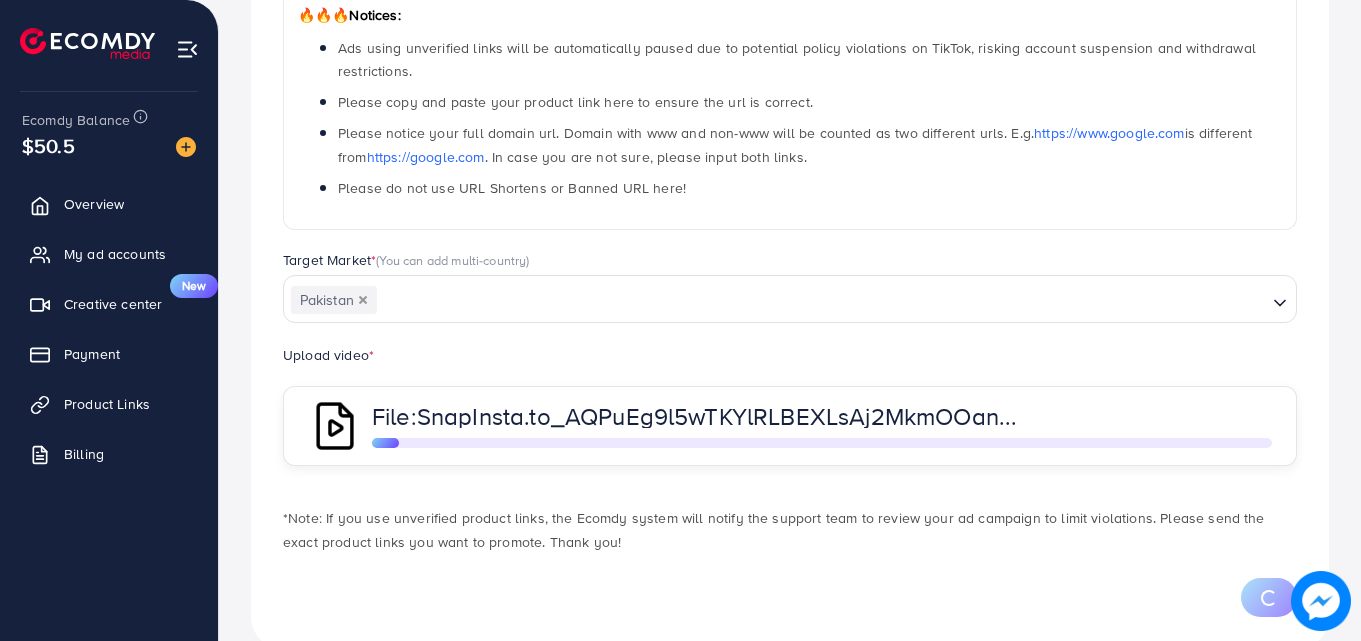 scroll, scrollTop: 388, scrollLeft: 0, axis: vertical 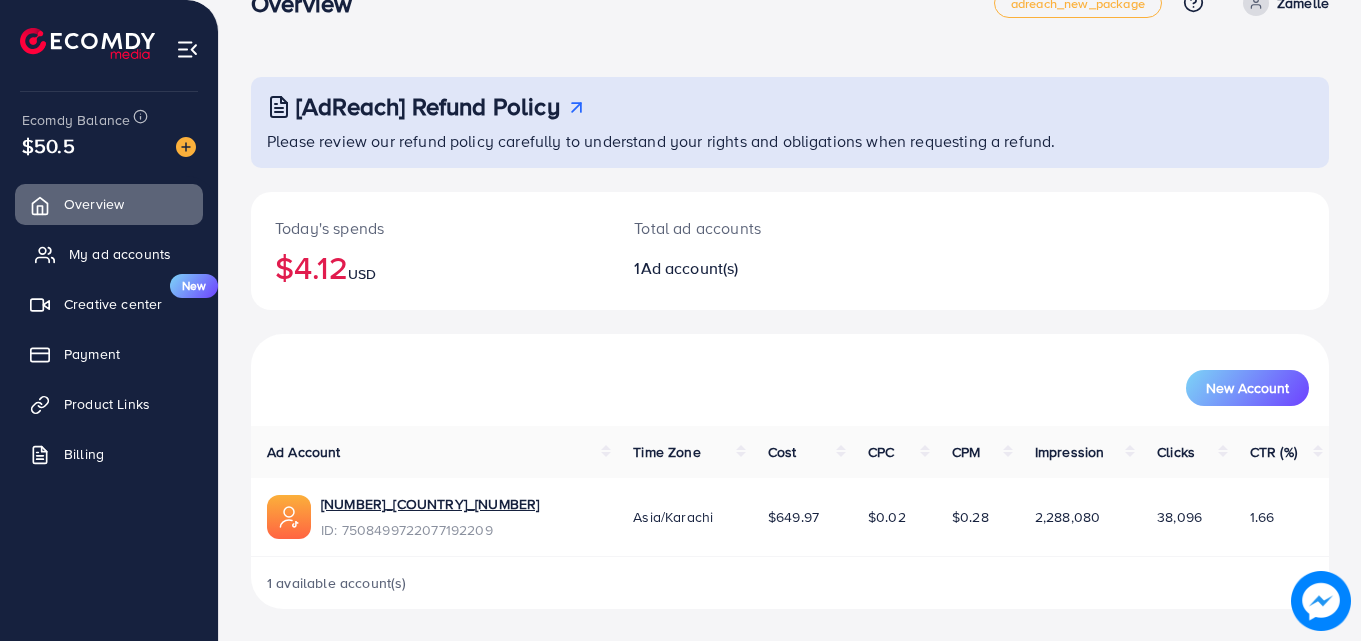 click on "My ad accounts" at bounding box center [120, 254] 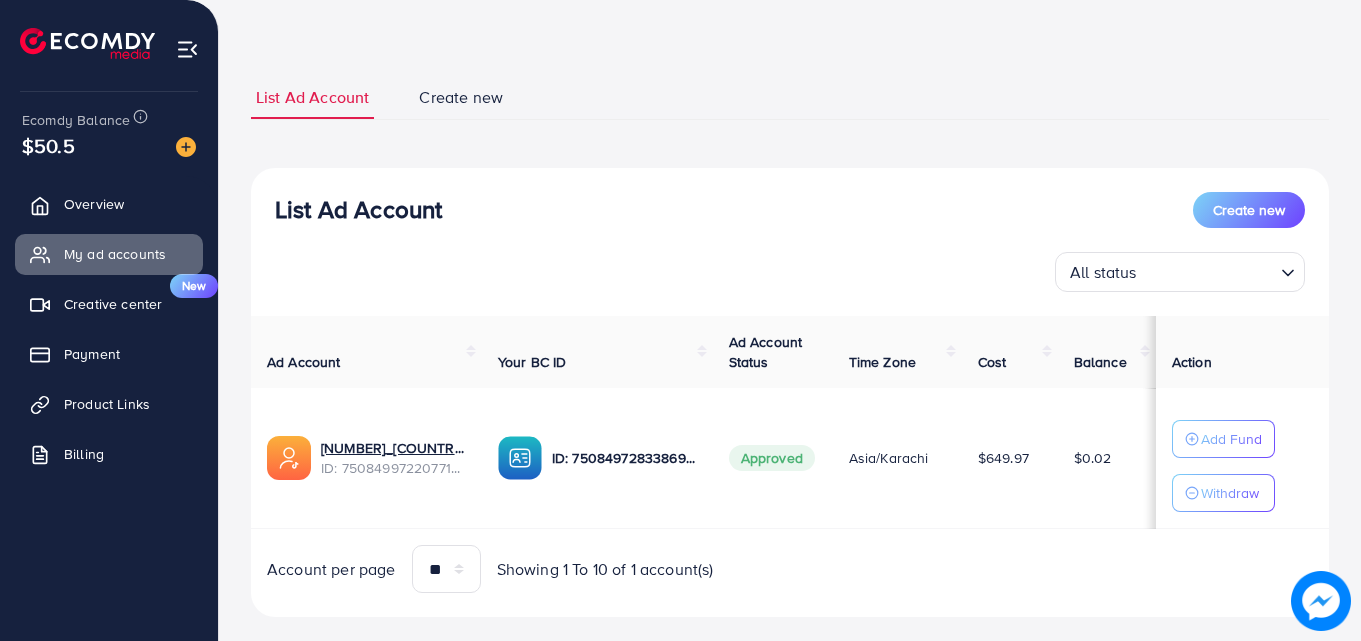 scroll, scrollTop: 104, scrollLeft: 0, axis: vertical 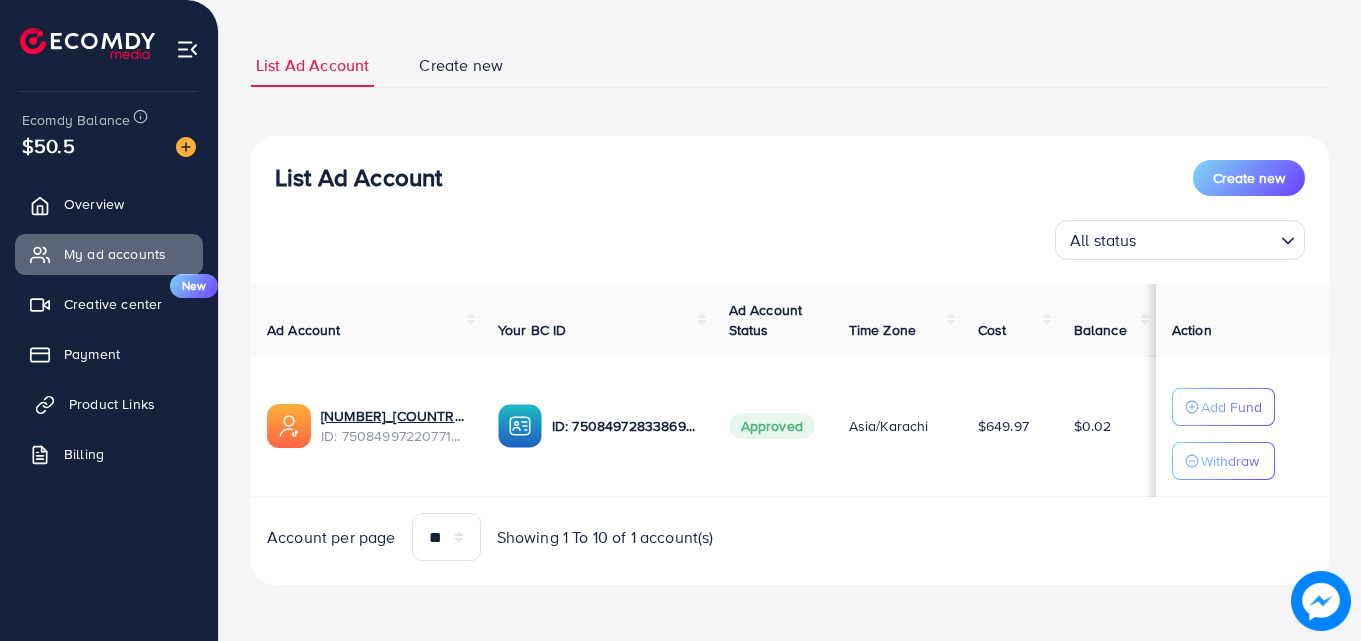 click on "Product Links" at bounding box center (109, 404) 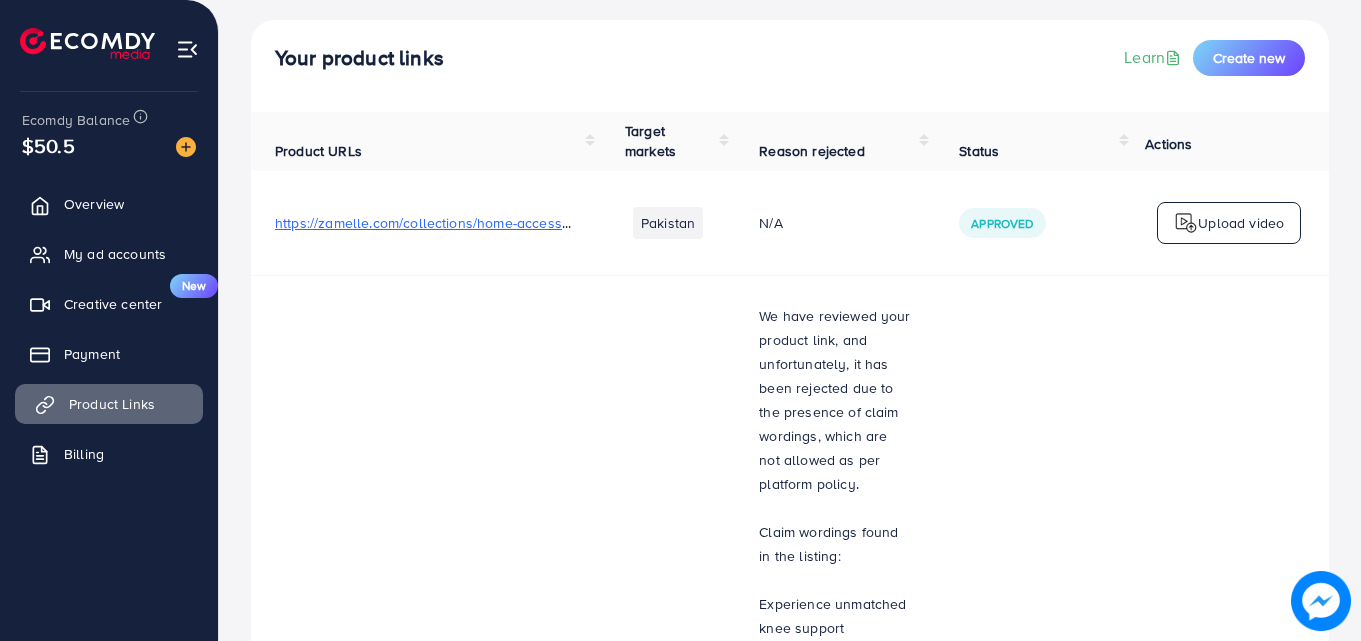 scroll, scrollTop: 0, scrollLeft: 0, axis: both 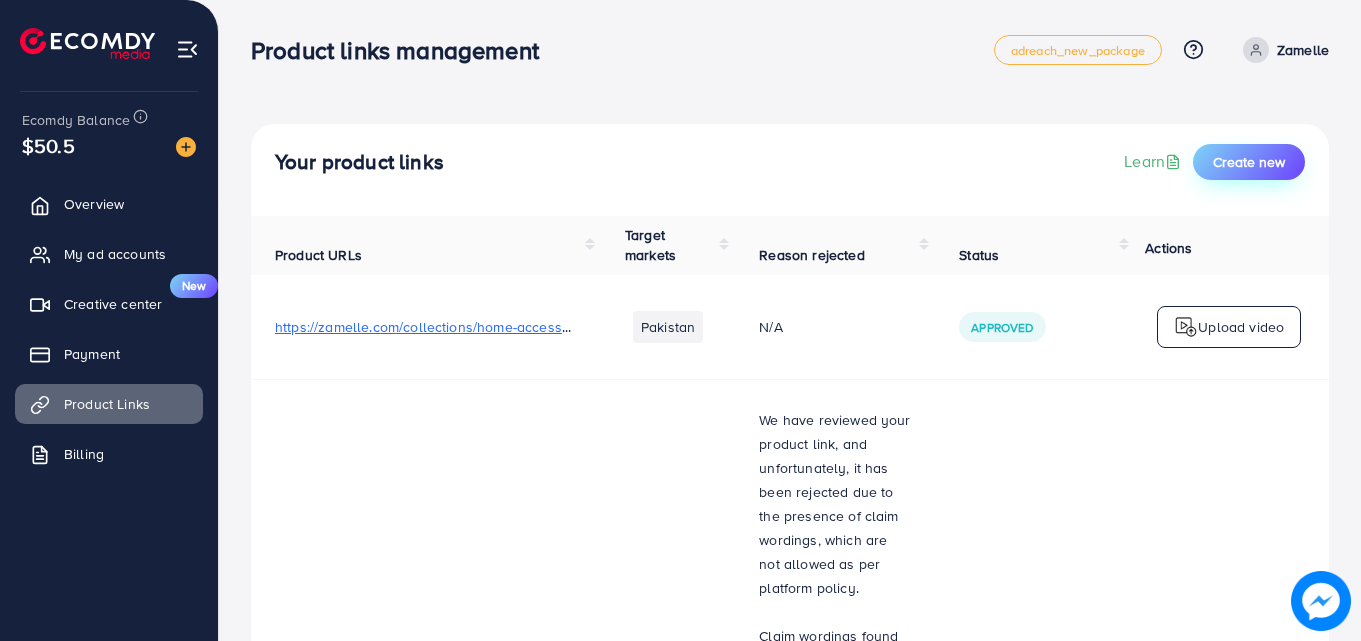 click on "Create new" at bounding box center [1249, 162] 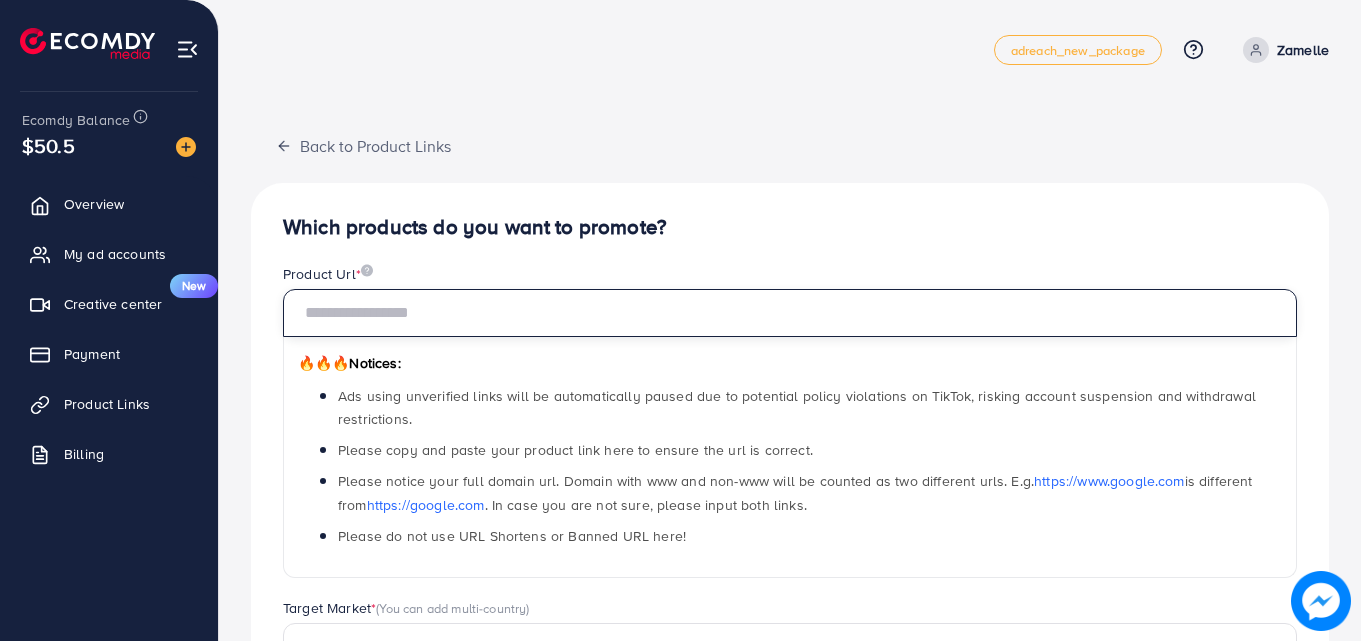 click at bounding box center (790, 313) 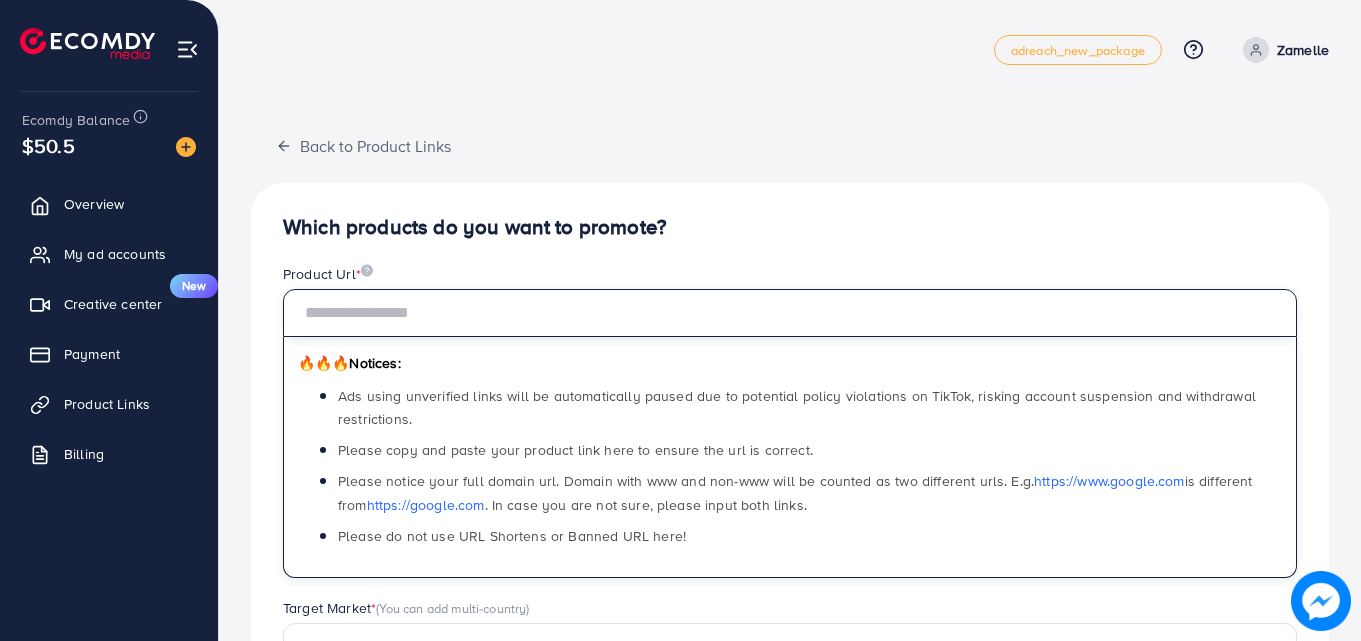 paste on "**********" 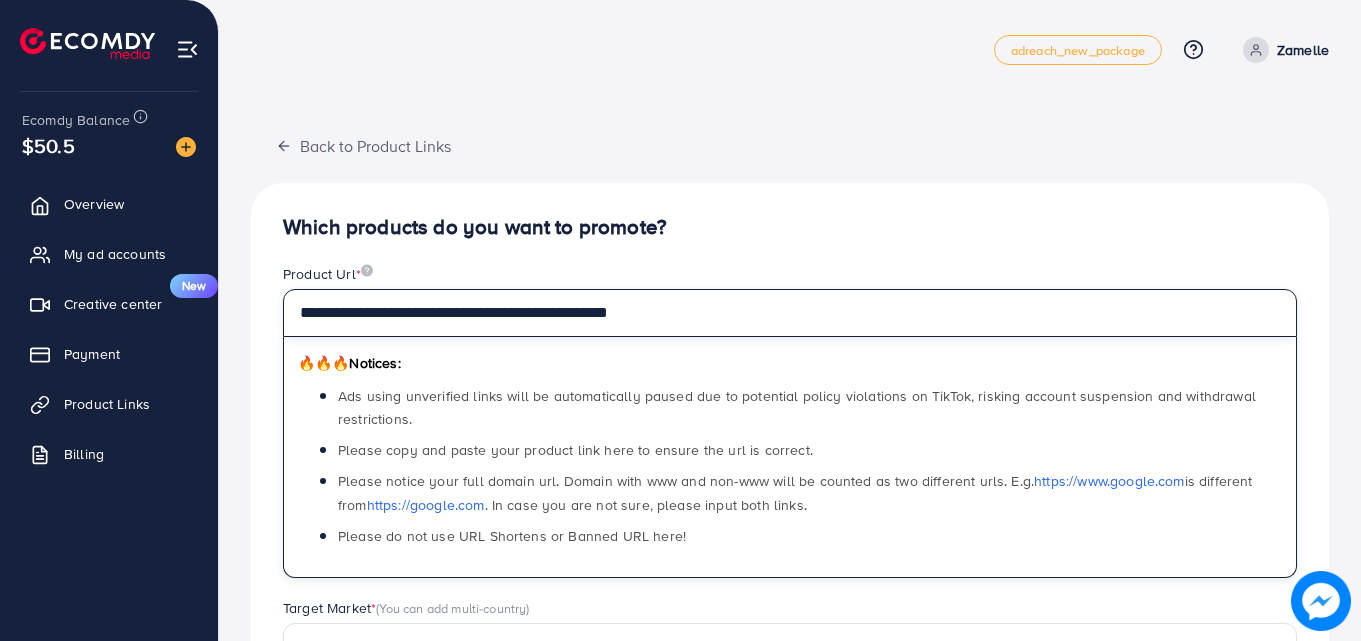 type on "**********" 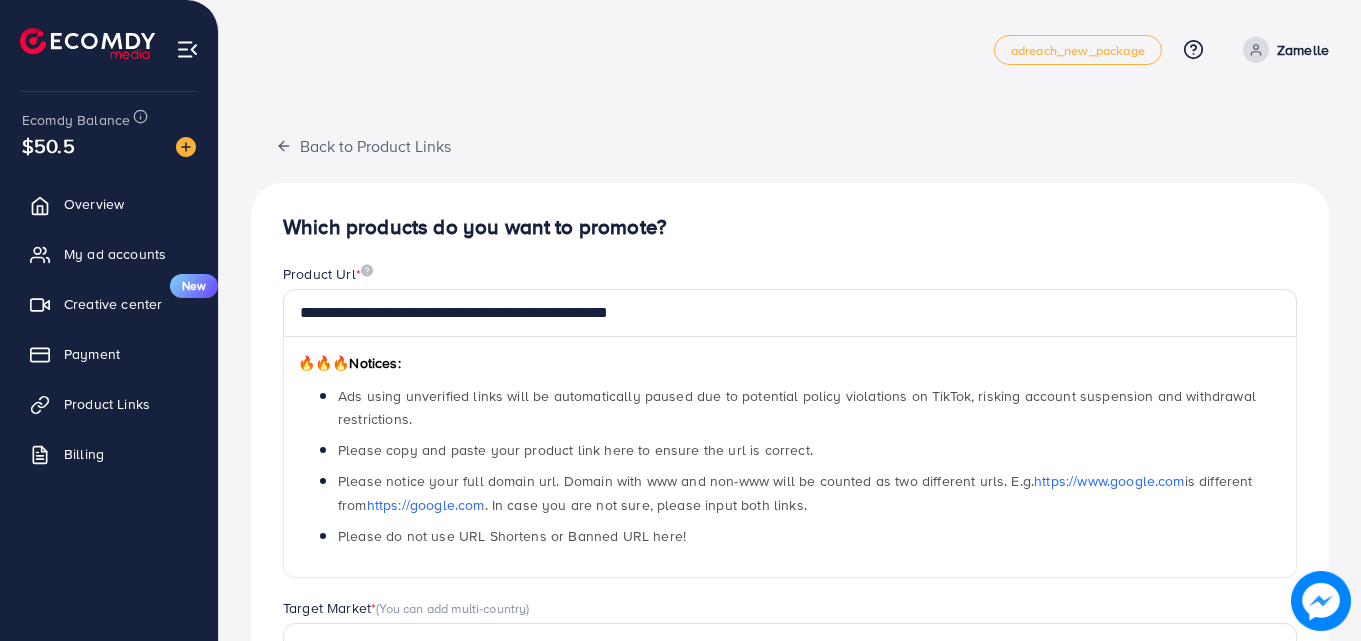 click on "**********" at bounding box center (790, 608) 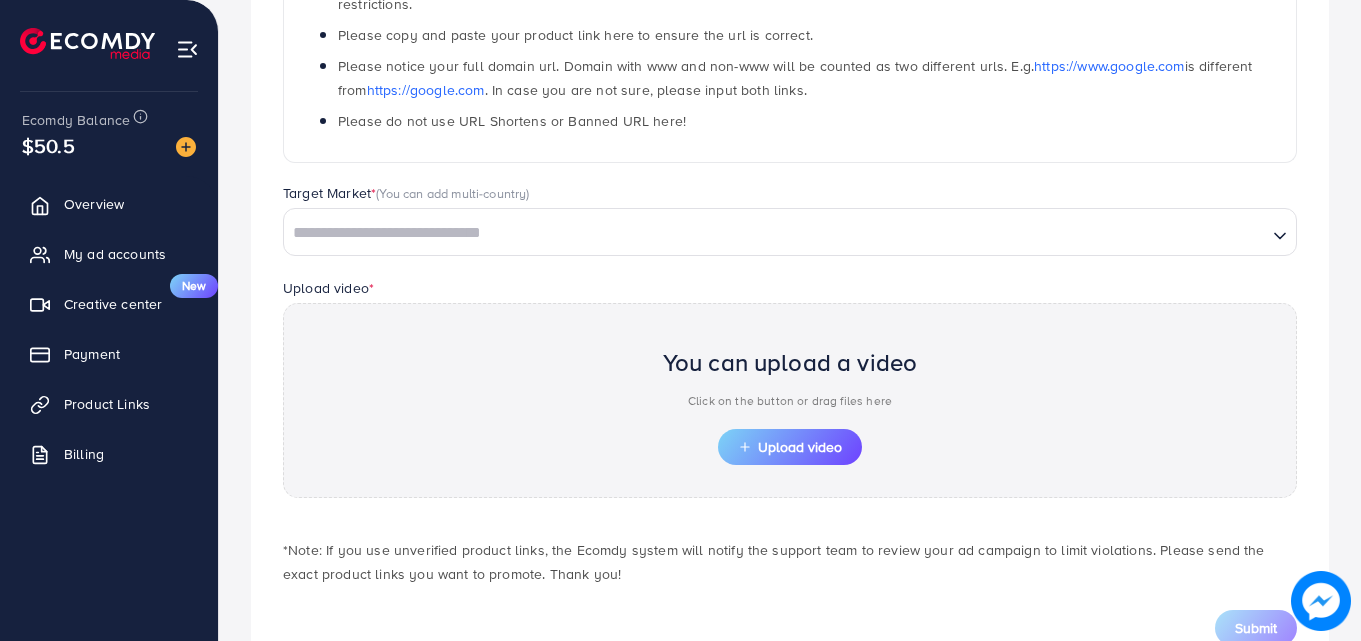 scroll, scrollTop: 484, scrollLeft: 0, axis: vertical 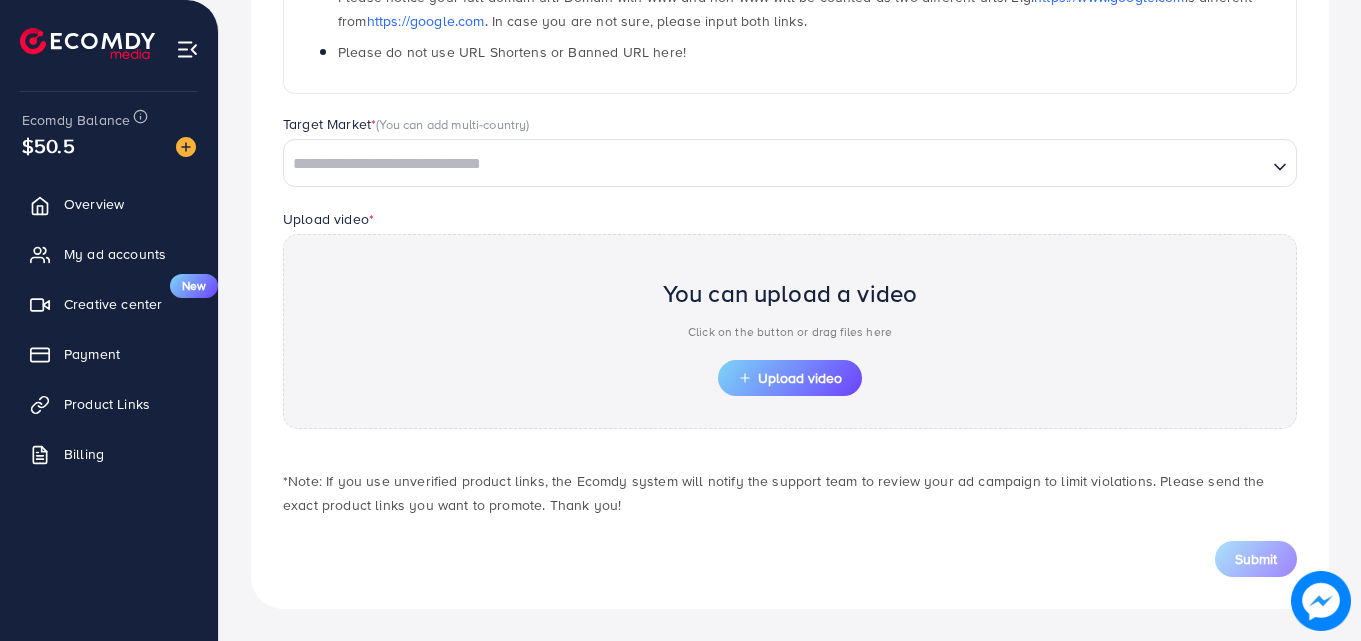 click at bounding box center (775, 164) 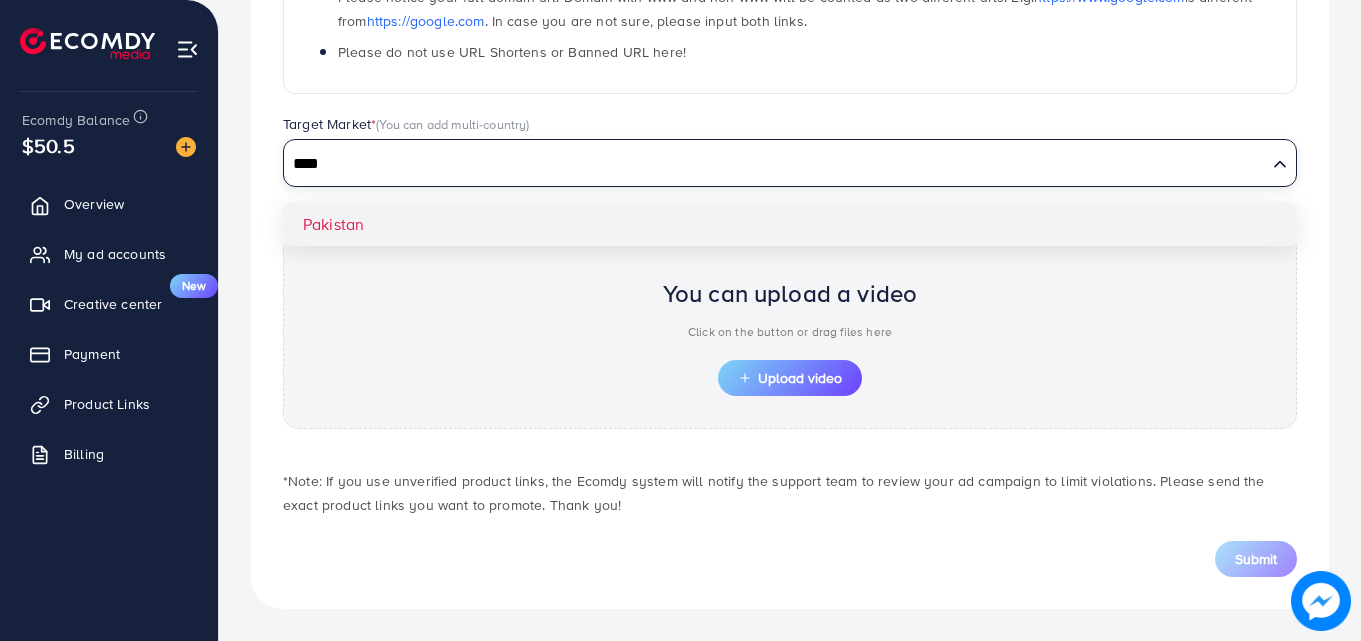 type on "****" 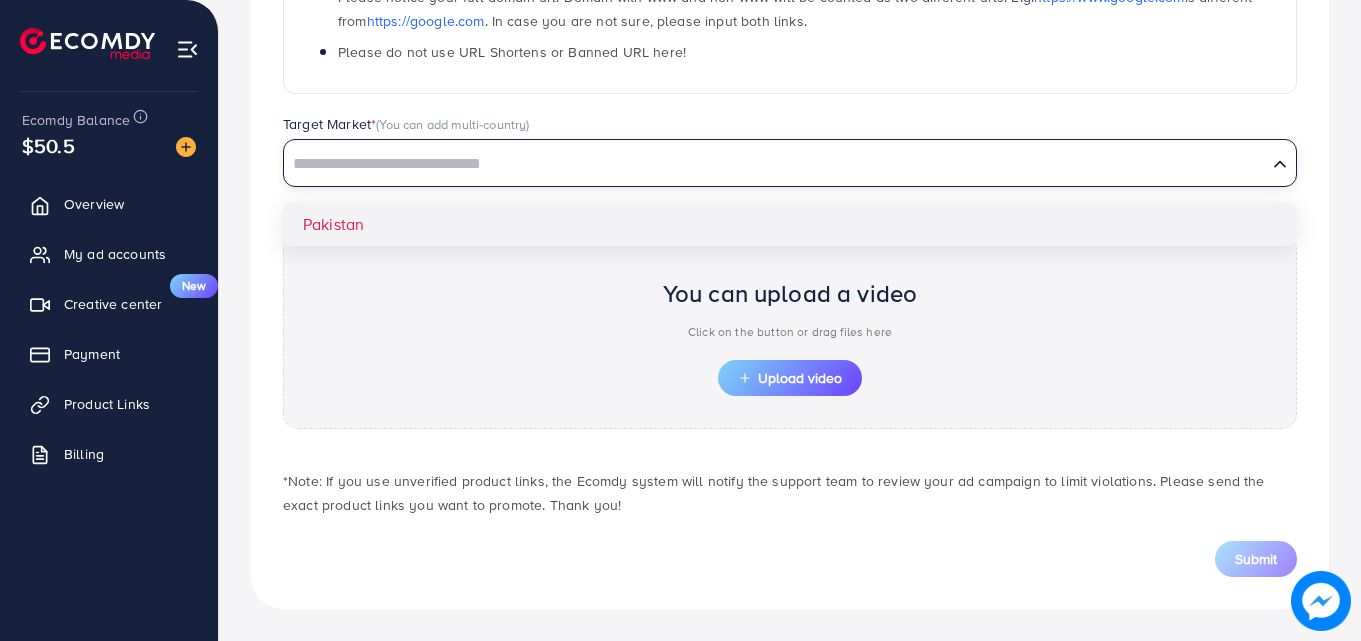 click on "**********" at bounding box center [790, 154] 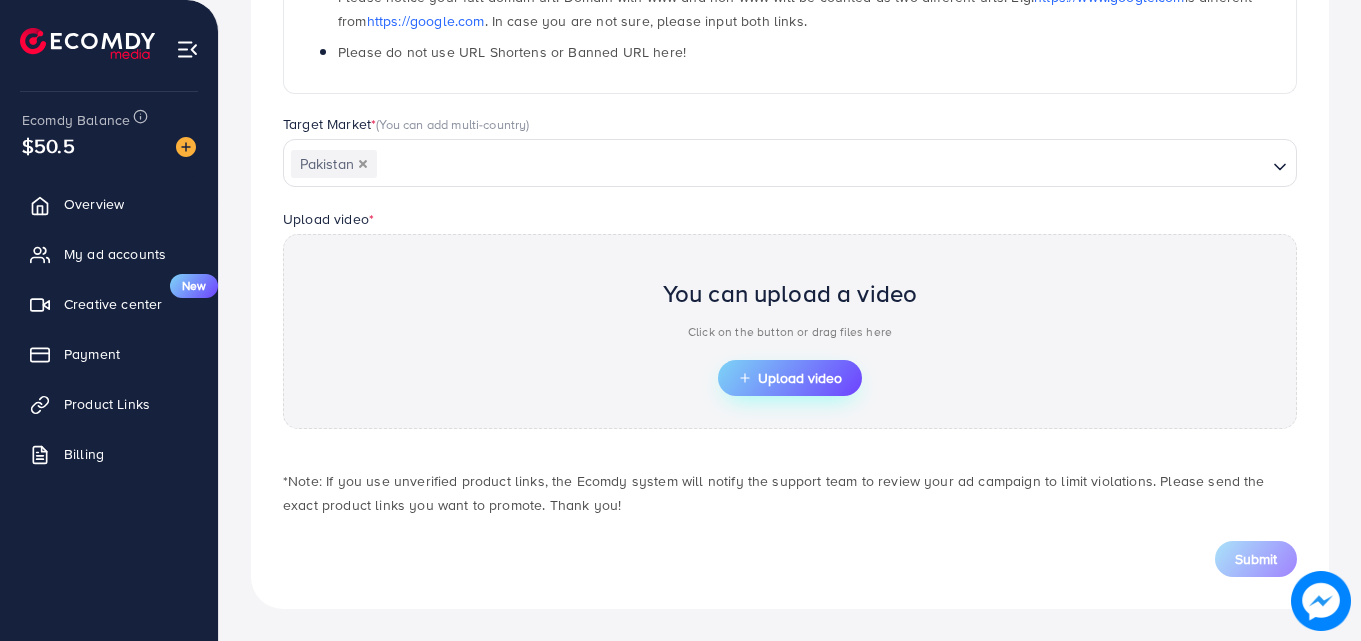 click on "Upload video" at bounding box center [790, 378] 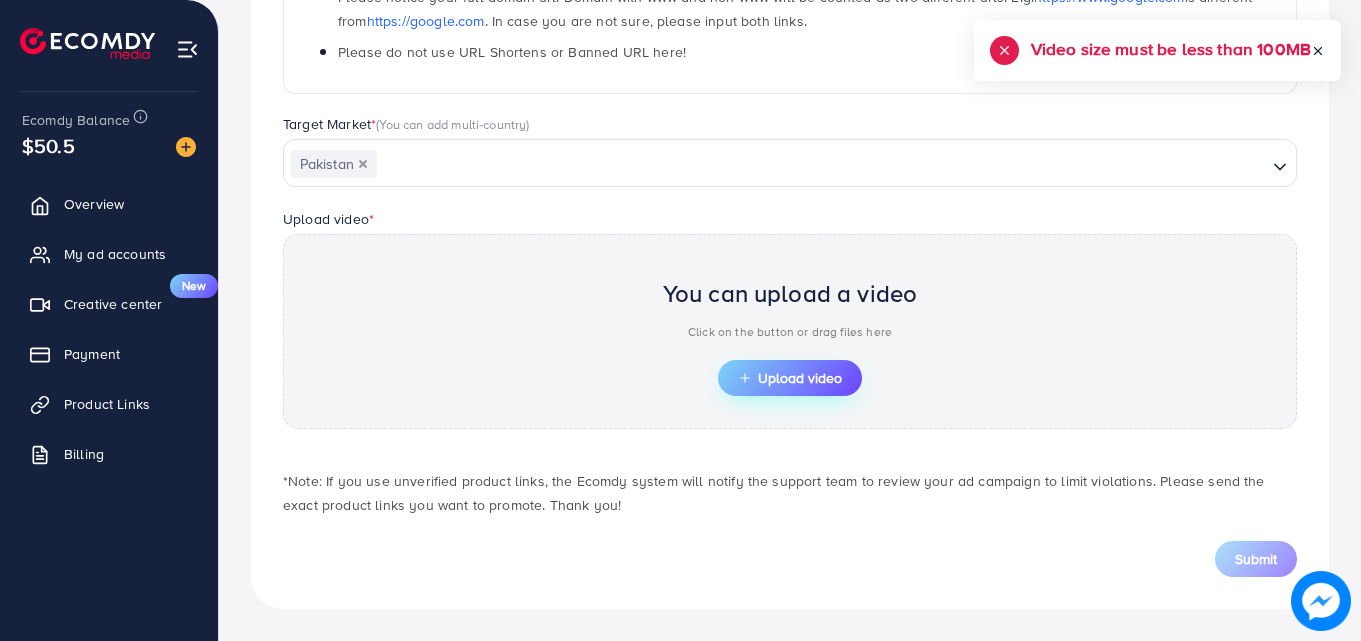 click on "Upload video" at bounding box center (790, 378) 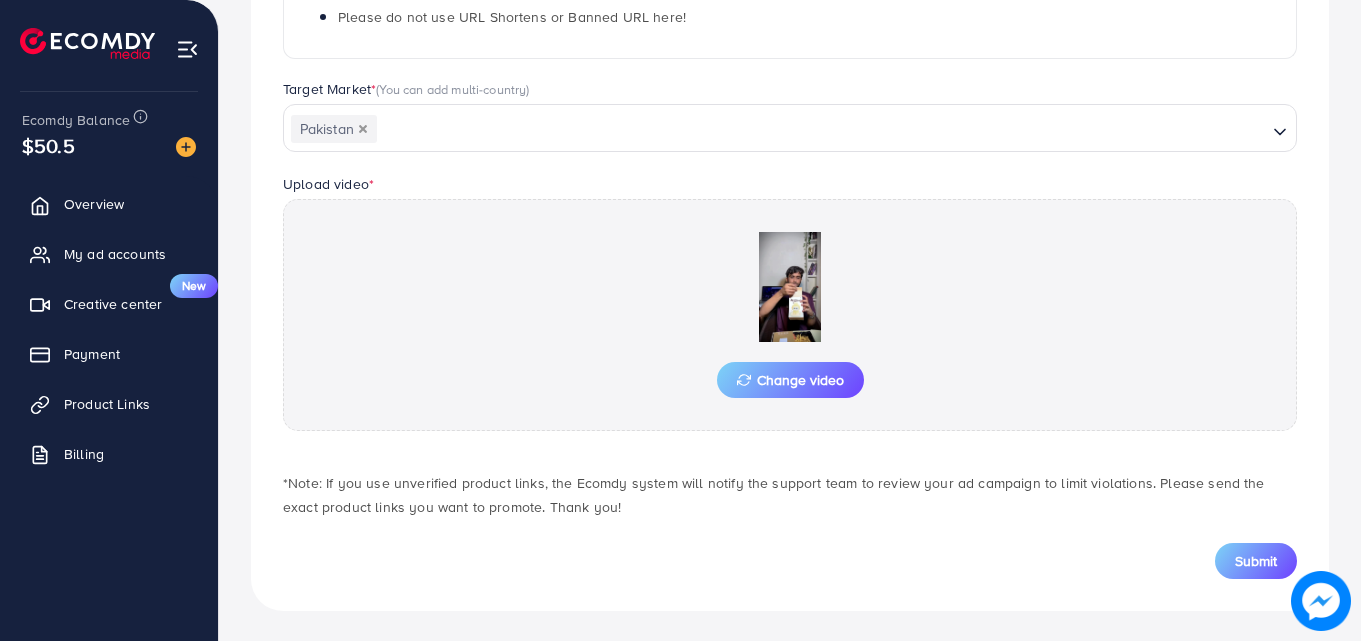 scroll, scrollTop: 521, scrollLeft: 0, axis: vertical 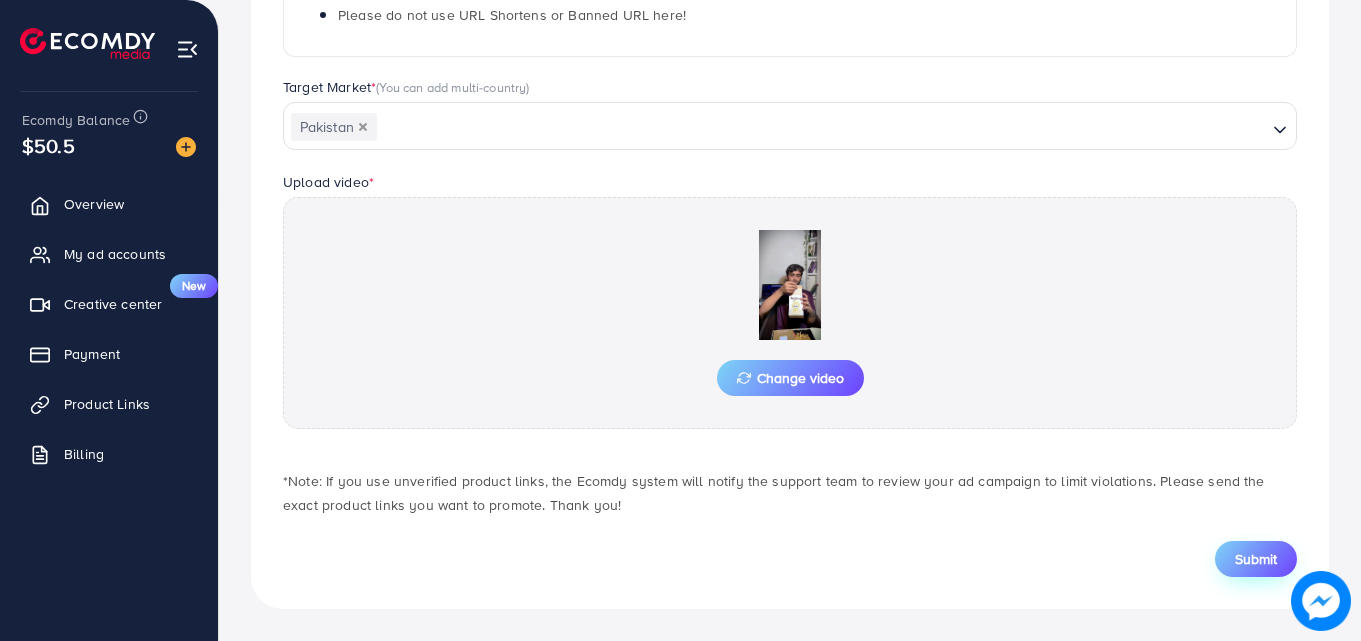 click on "Submit" at bounding box center [1256, 559] 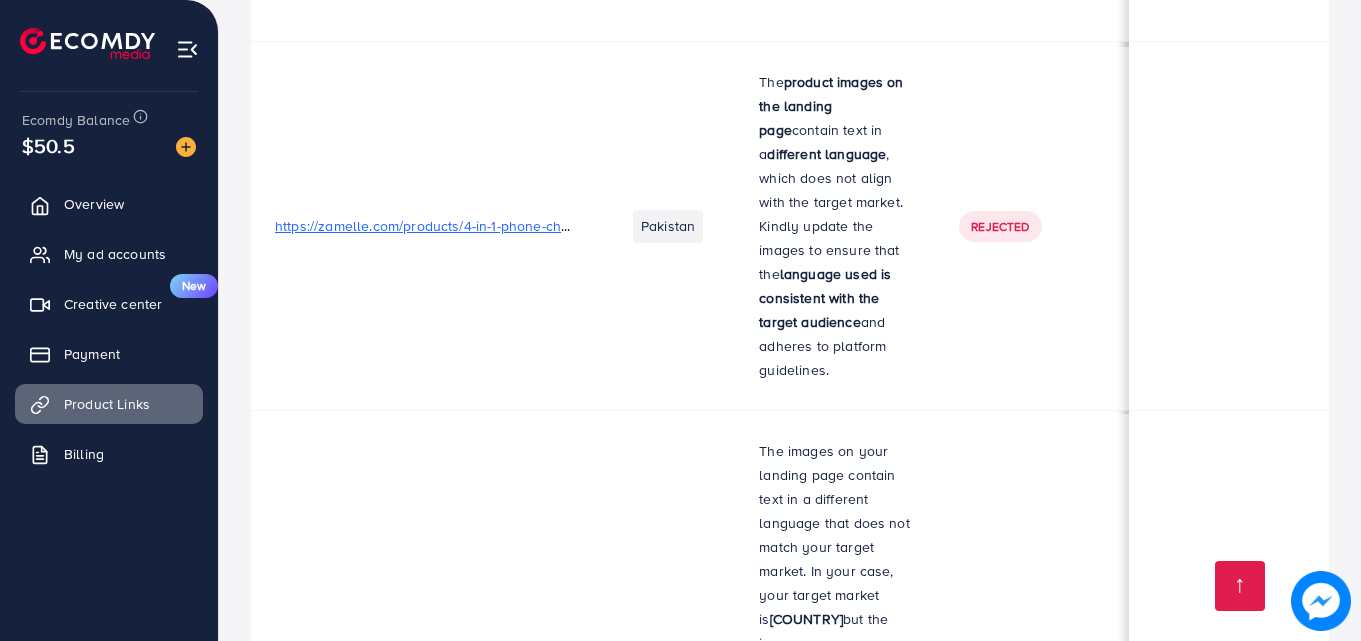 scroll, scrollTop: 4953, scrollLeft: 0, axis: vertical 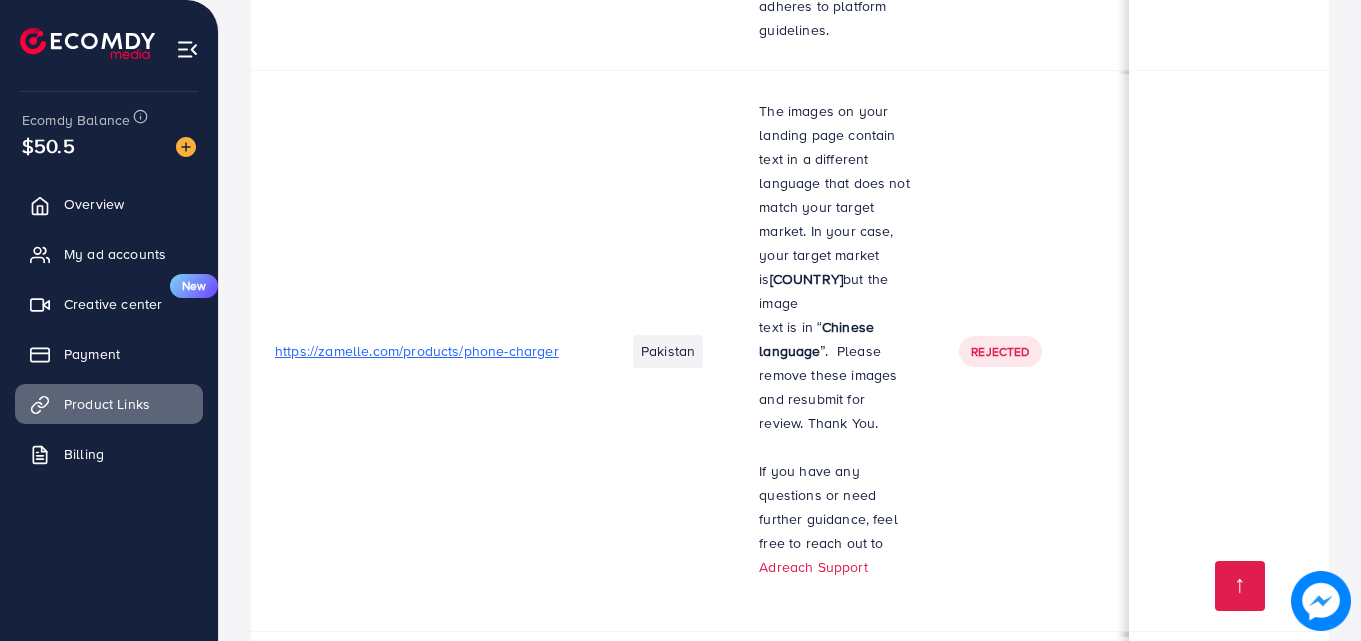 click on "https://zamelle.com/products/phone-charger" at bounding box center [417, 351] 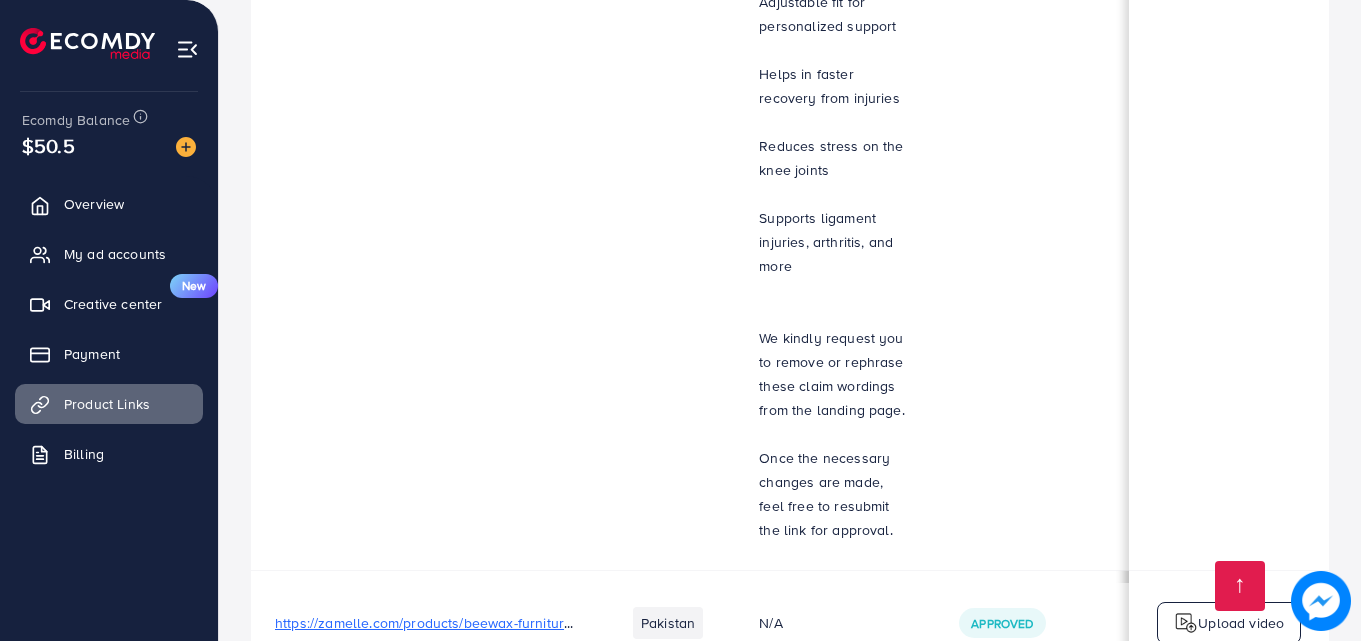scroll, scrollTop: 0, scrollLeft: 0, axis: both 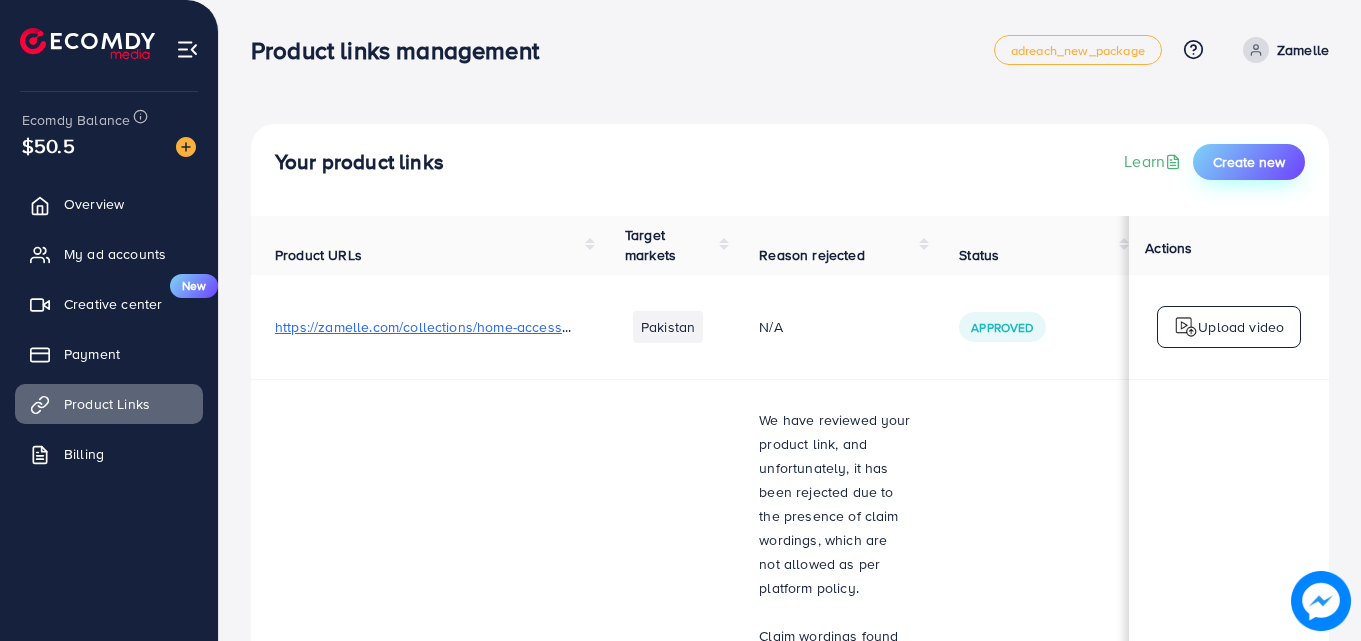 click on "Create new" at bounding box center (1249, 162) 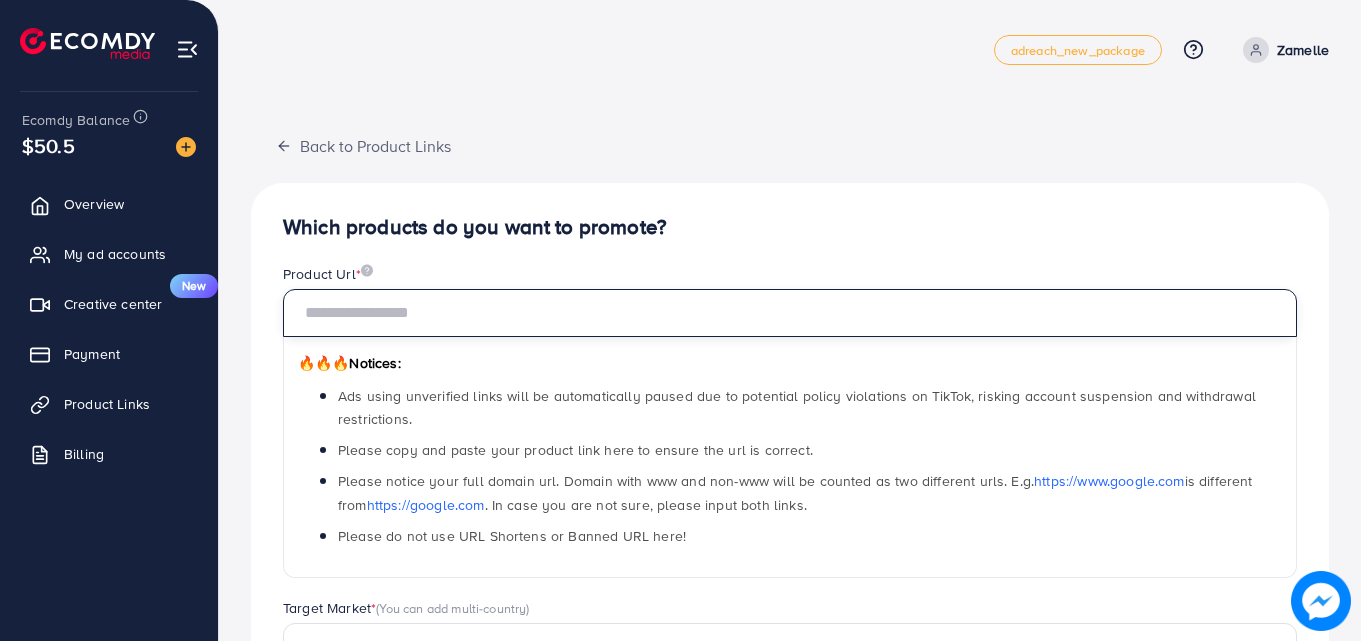 click at bounding box center [790, 313] 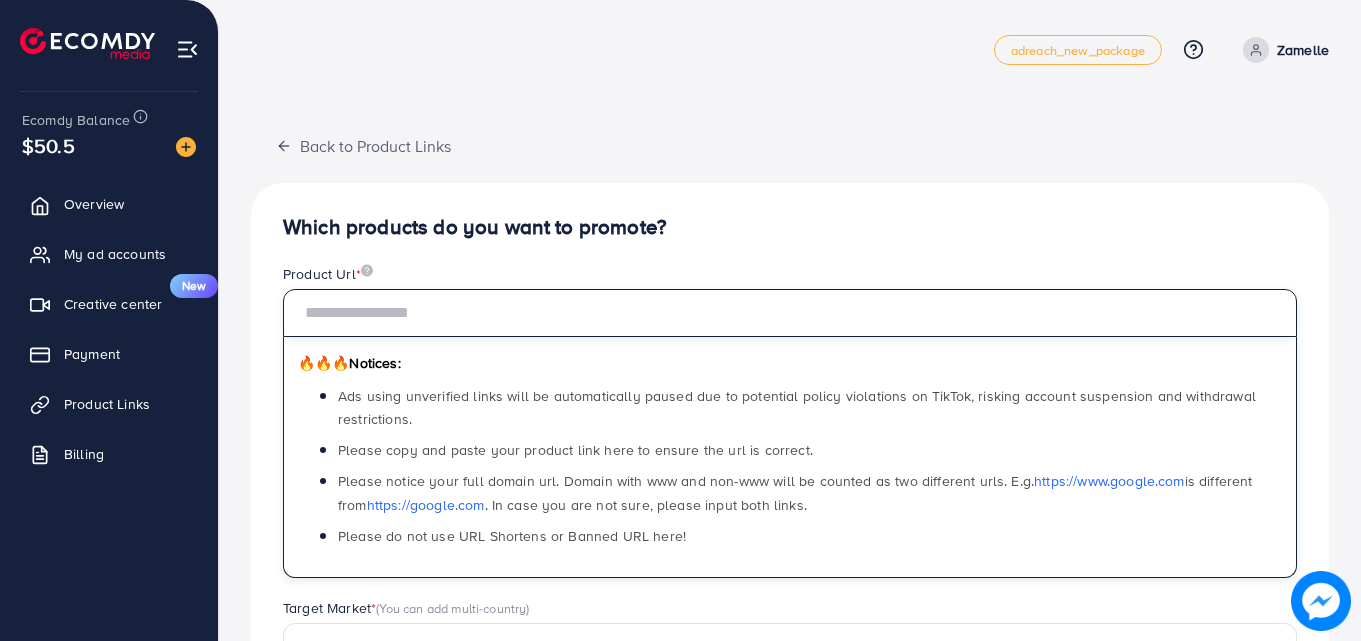 paste on "**********" 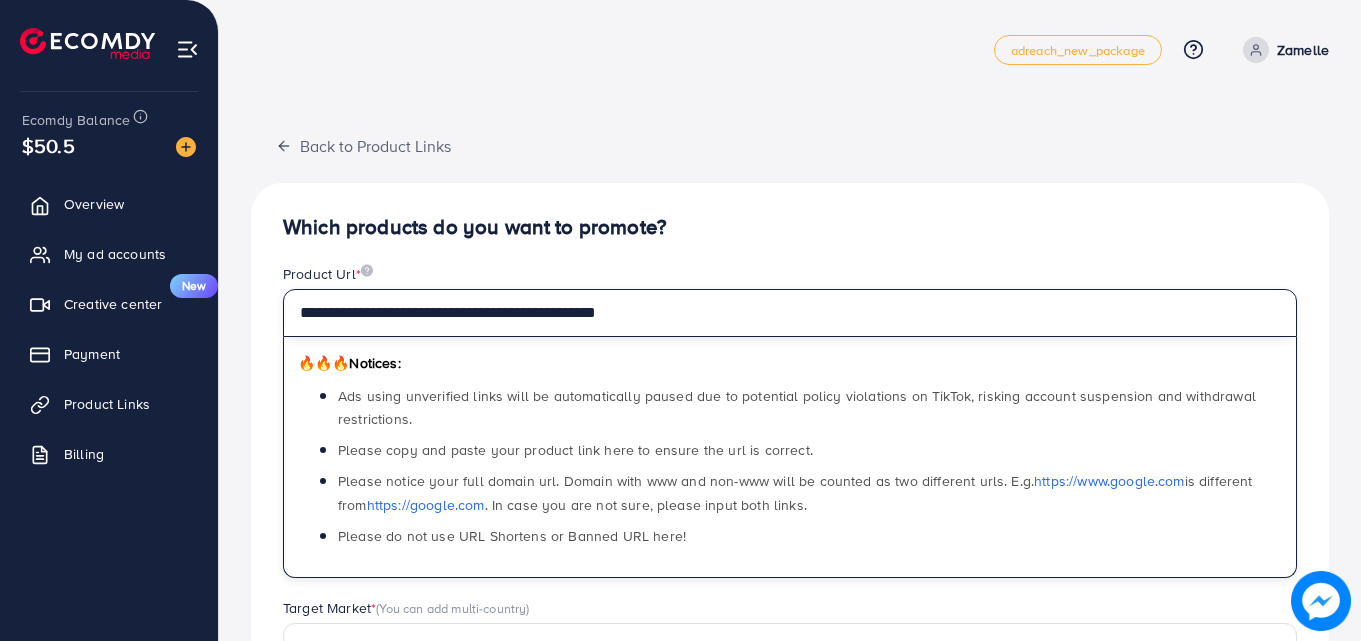 scroll, scrollTop: 484, scrollLeft: 0, axis: vertical 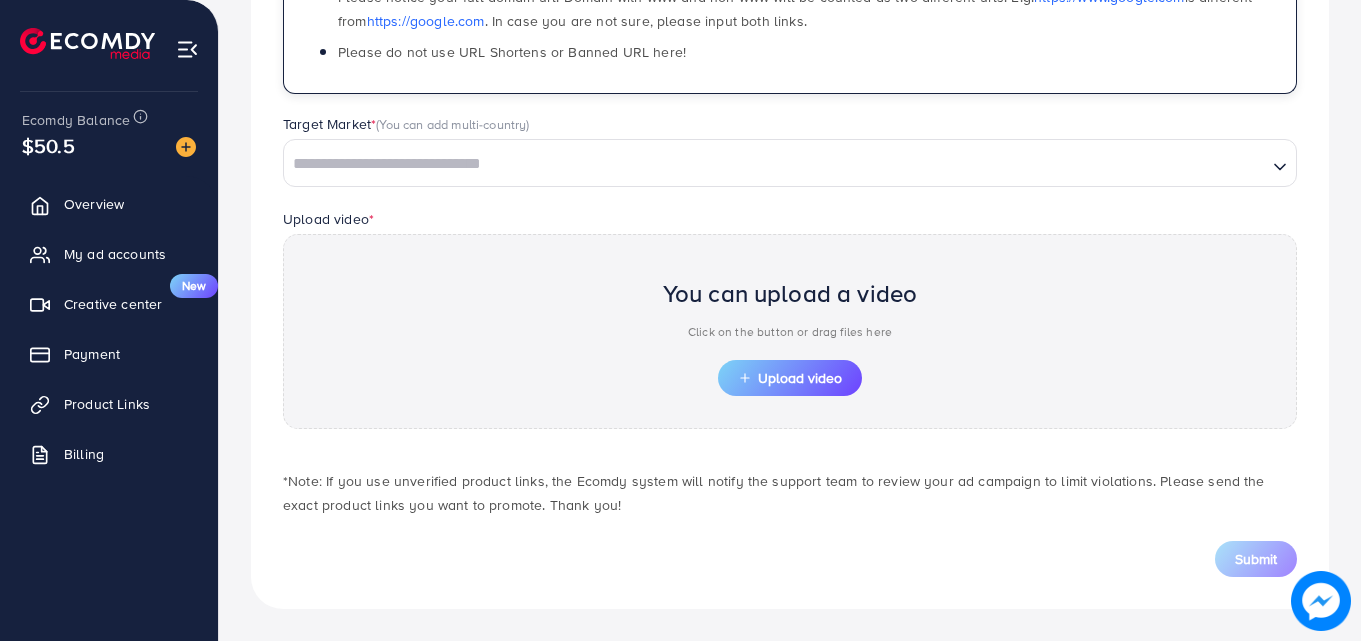 type on "**********" 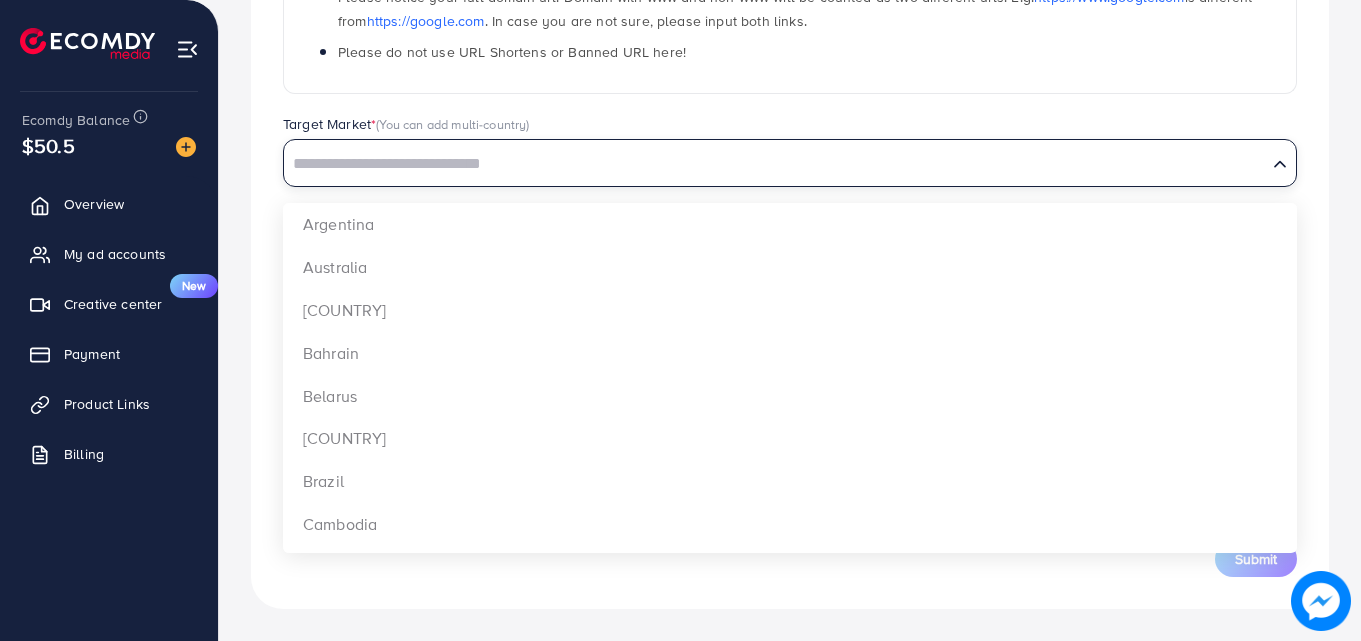 click at bounding box center [775, 164] 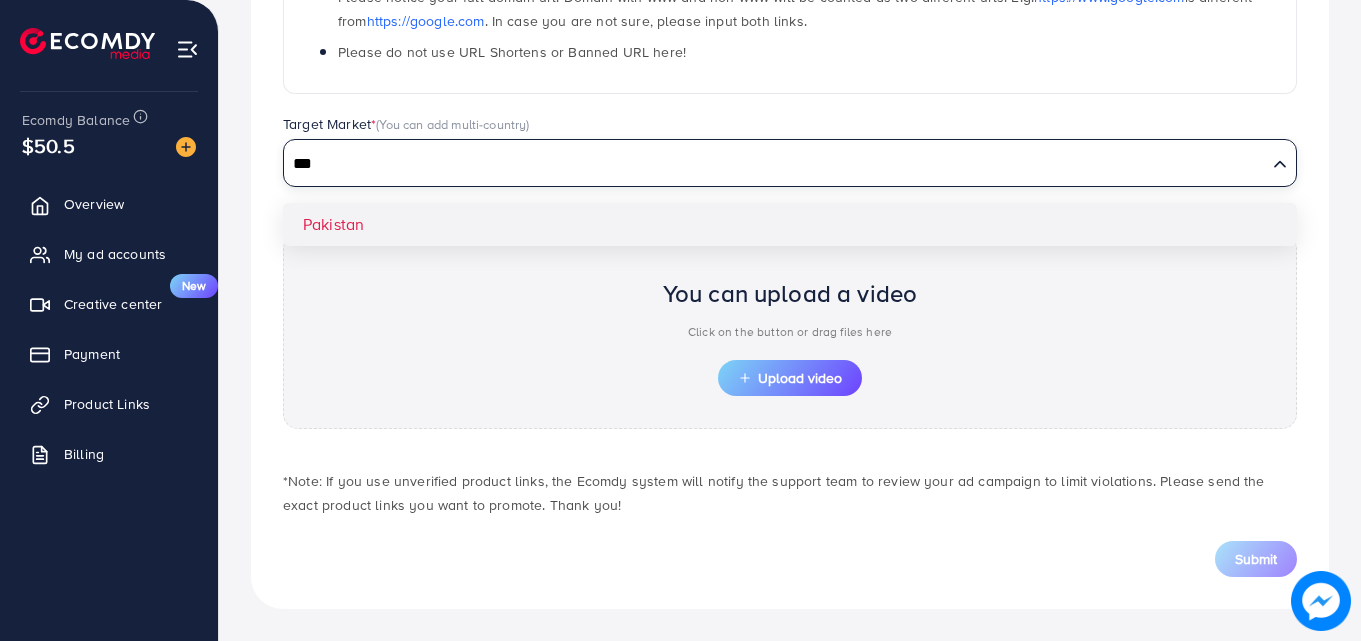 type on "***" 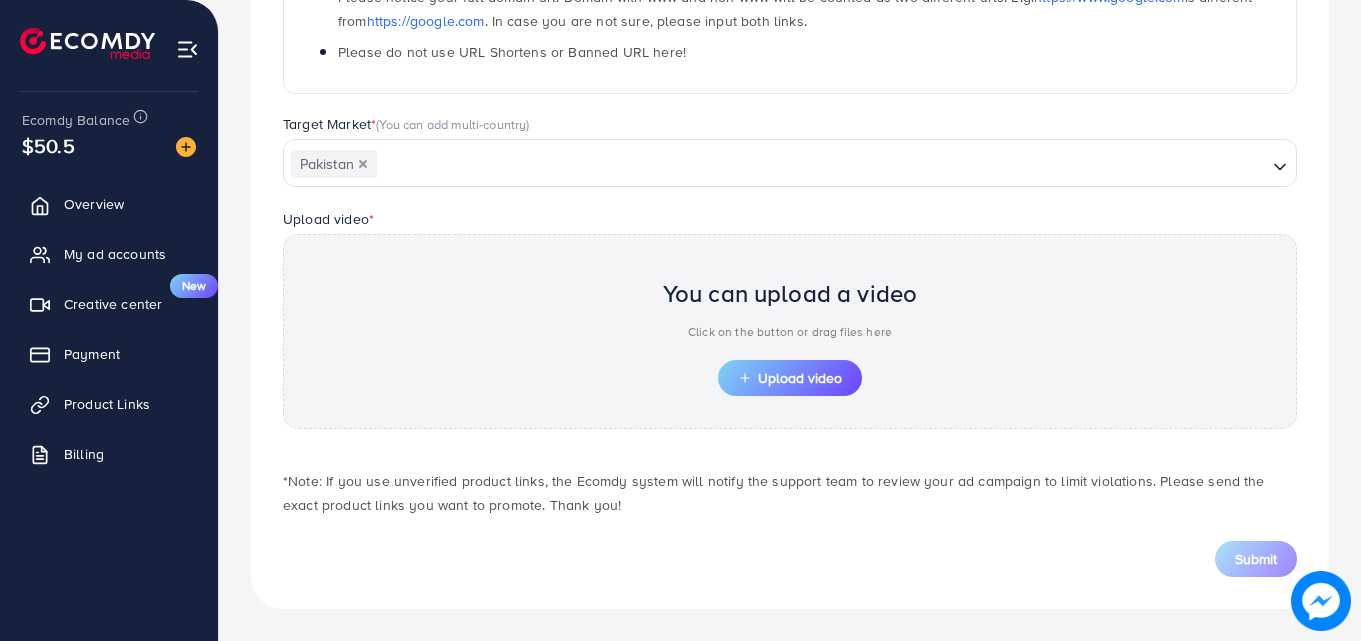 click on "Target Market  *  (You can add multi-country)
[COUNTRY]
Loading...
[COUNTRY]" at bounding box center (790, 160) 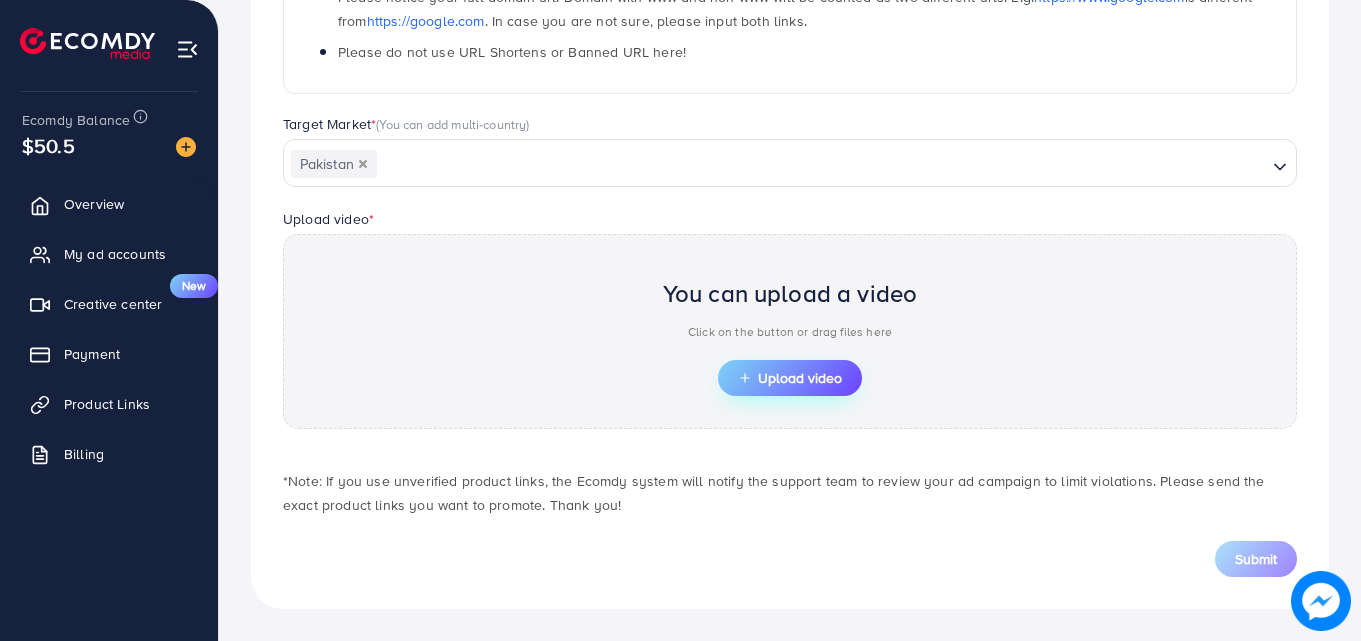 click on "Upload video" at bounding box center [790, 378] 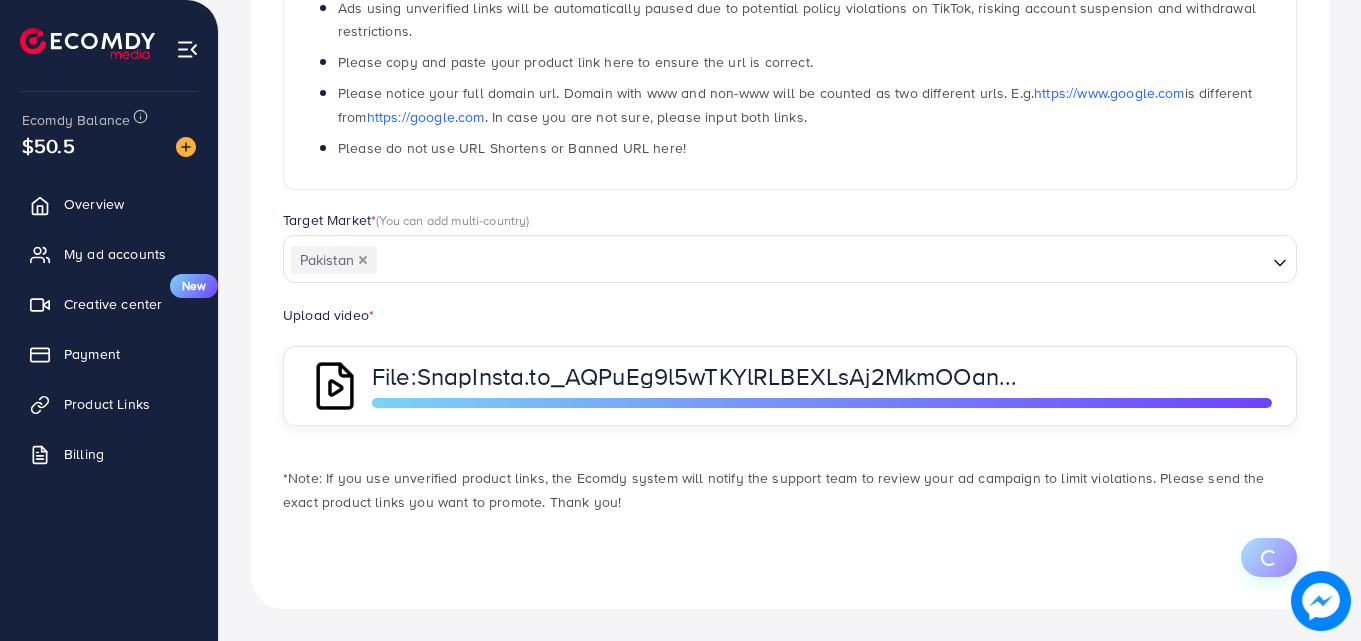 scroll, scrollTop: 484, scrollLeft: 0, axis: vertical 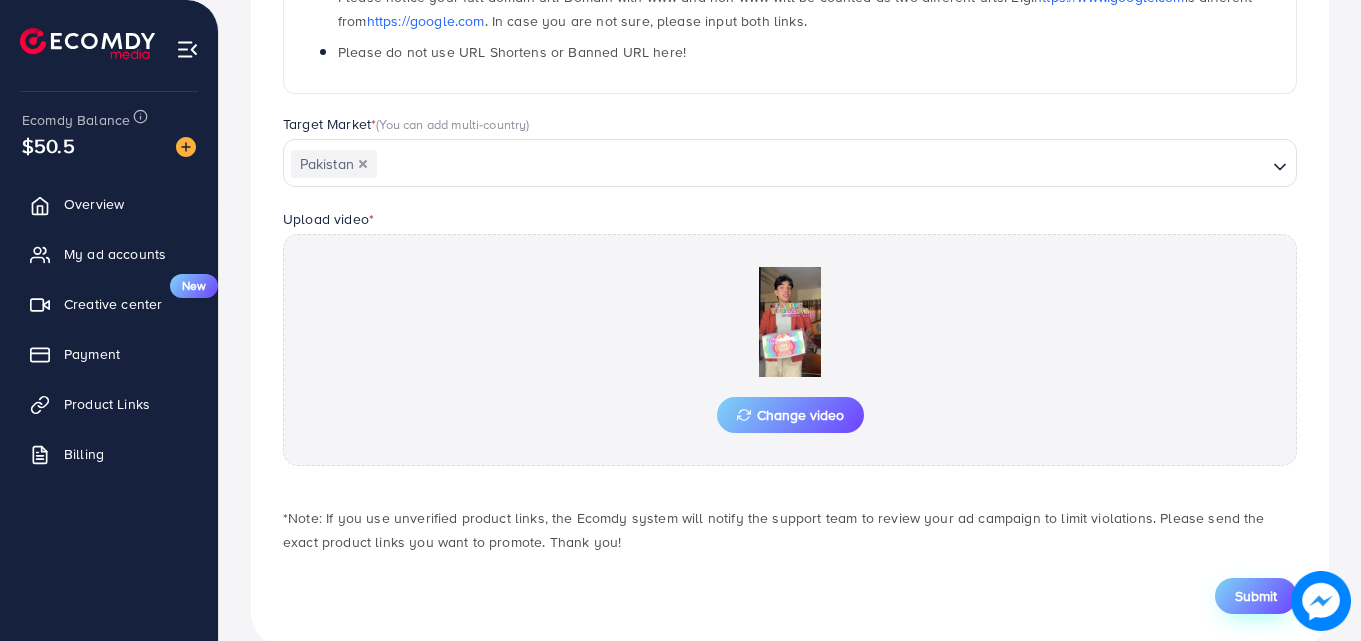 click on "Submit" at bounding box center (1256, 596) 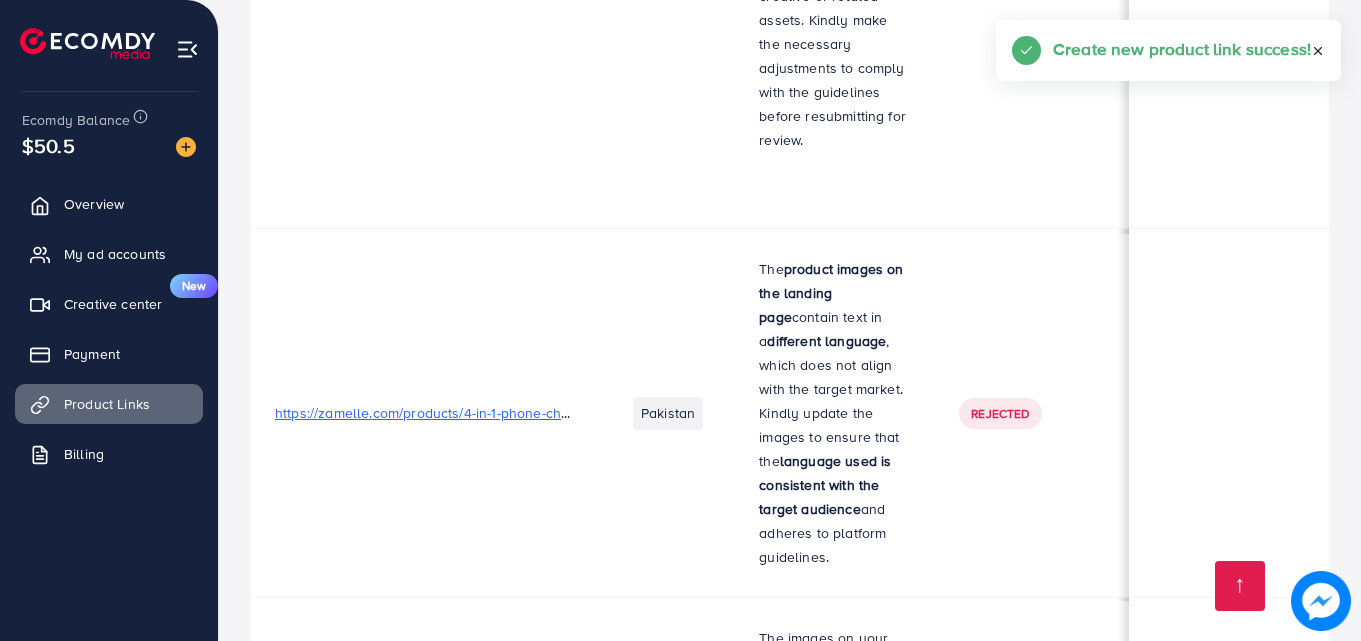 scroll, scrollTop: 5058, scrollLeft: 0, axis: vertical 